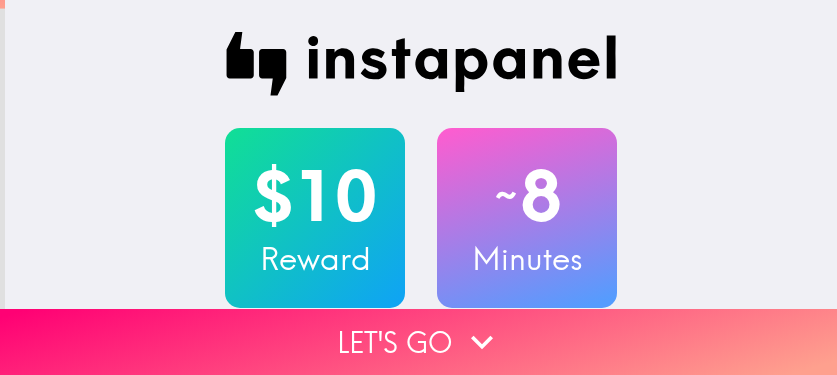 scroll, scrollTop: 0, scrollLeft: 0, axis: both 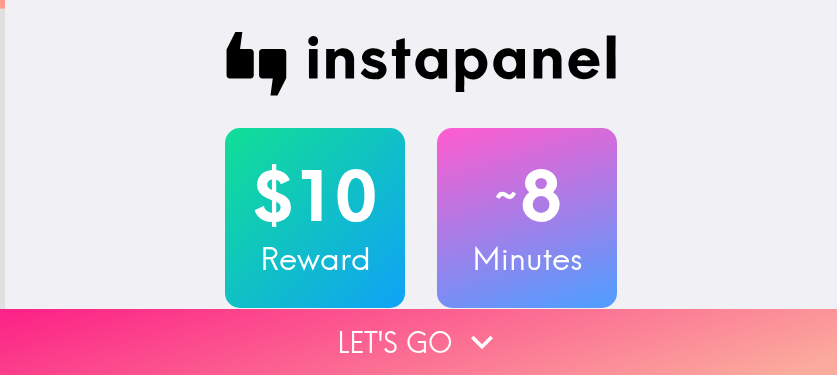 click on "Let's go" at bounding box center [418, 342] 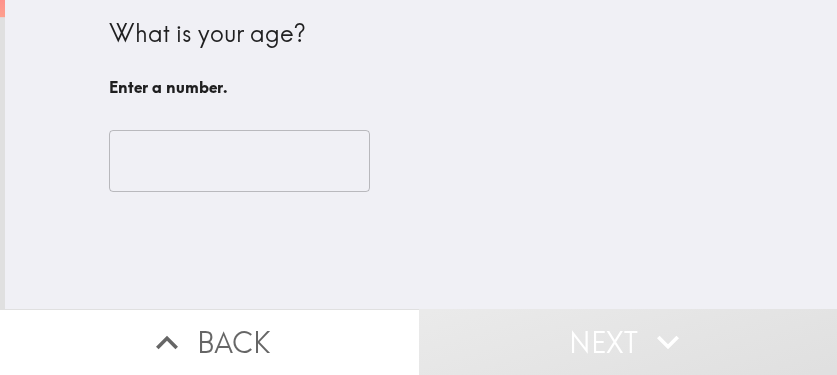 click on "​" at bounding box center [421, 161] 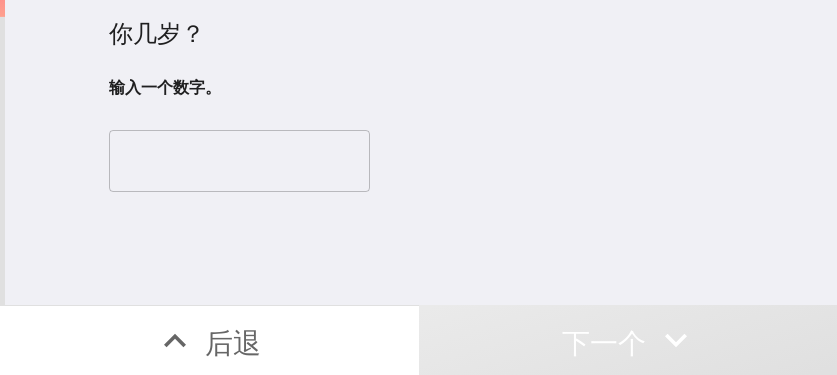 click at bounding box center [239, 161] 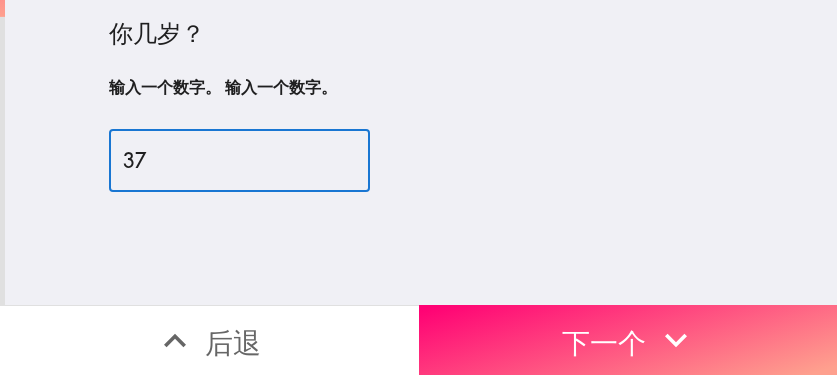 type on "37" 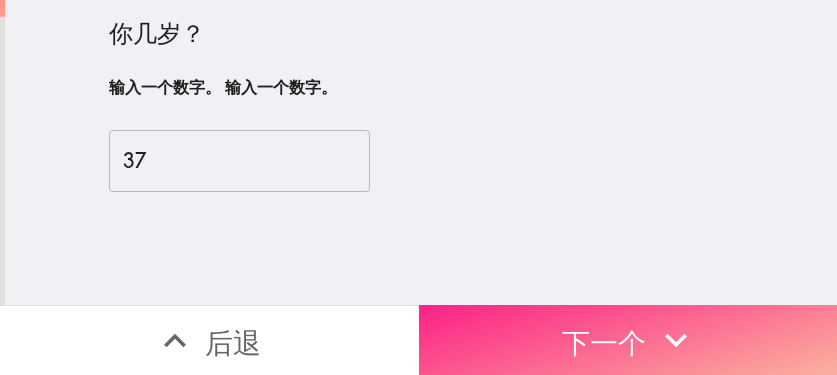 click on "下一个" at bounding box center [604, 342] 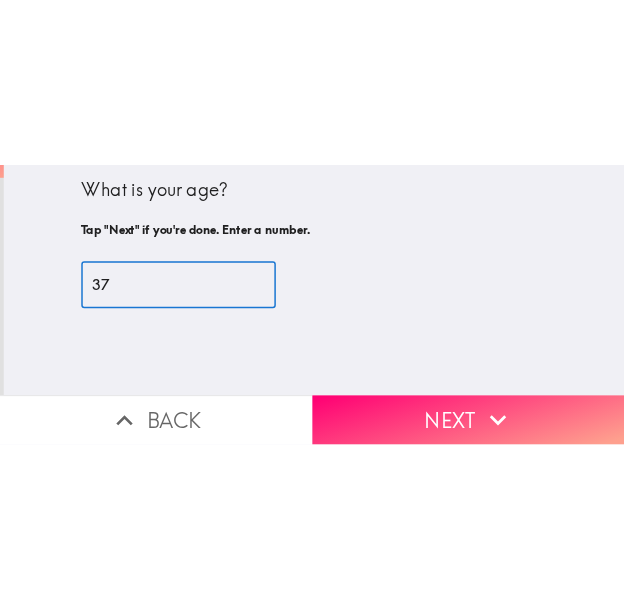 scroll, scrollTop: 0, scrollLeft: 0, axis: both 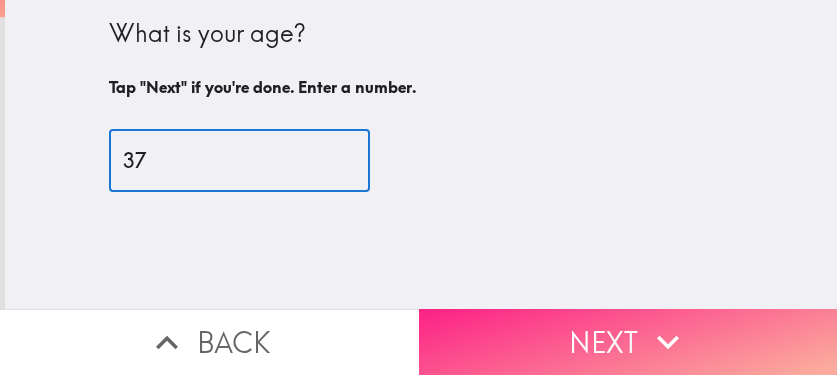 click 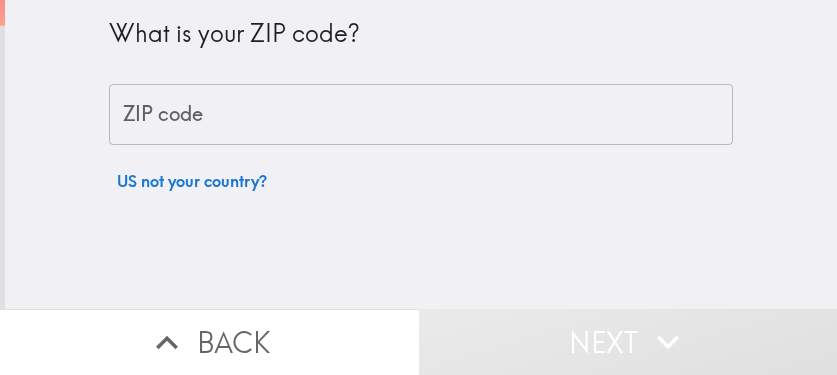 type 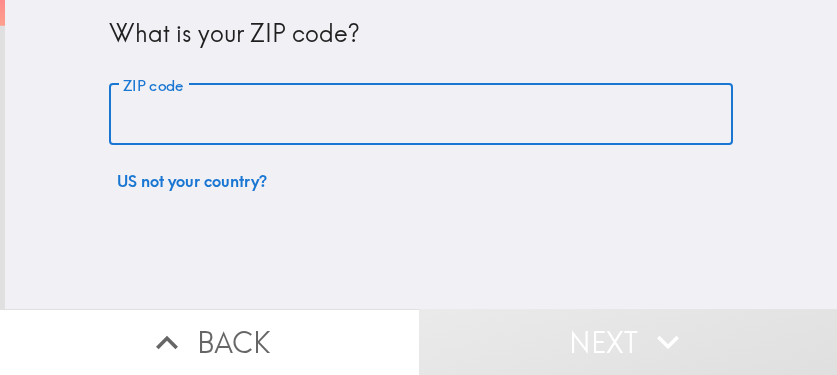 click on "ZIP code" at bounding box center (421, 115) 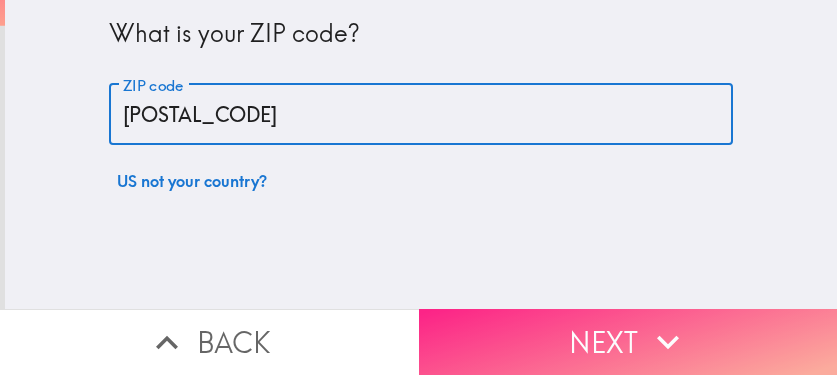 type on "11368" 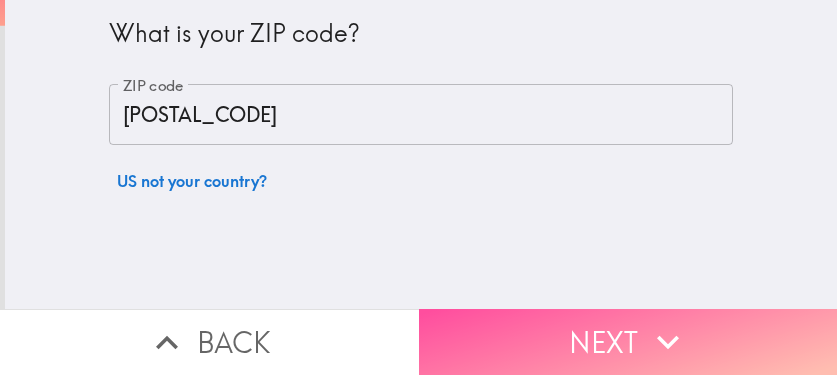 click on "Next" at bounding box center (628, 342) 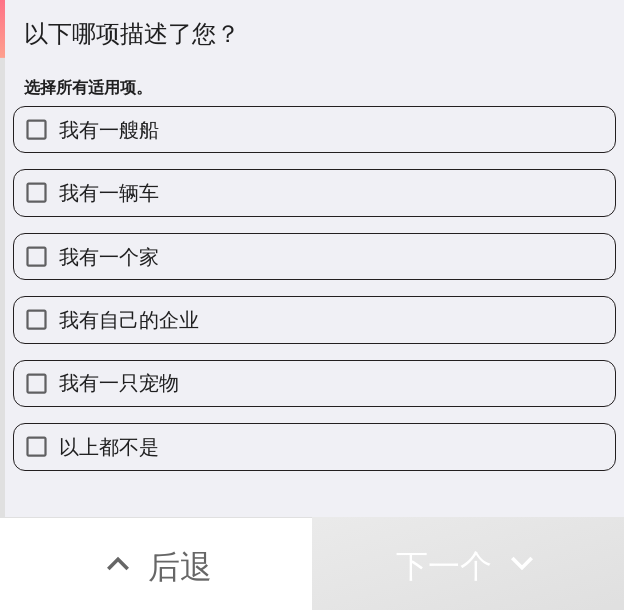drag, startPoint x: 436, startPoint y: 42, endPoint x: 485, endPoint y: 64, distance: 53.712196 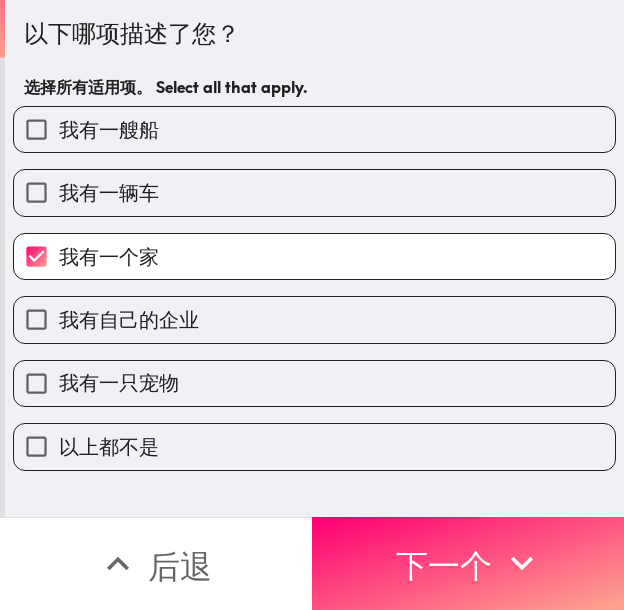 click on "我有自己的企业" at bounding box center [314, 319] 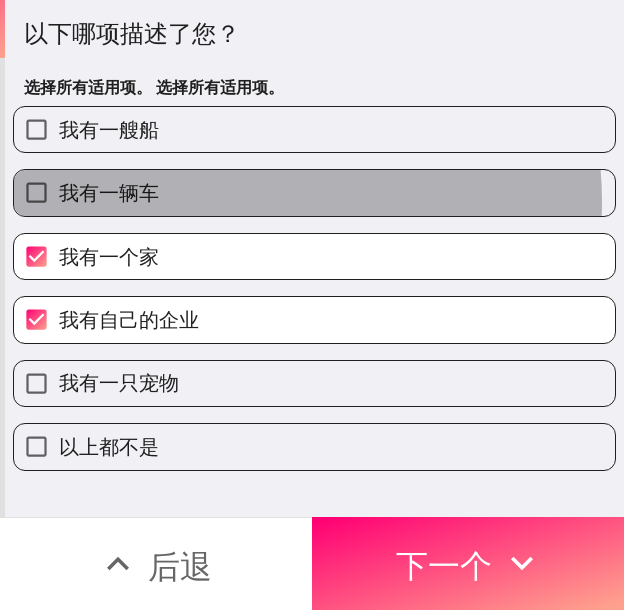 click on "我有一辆车" at bounding box center [314, 192] 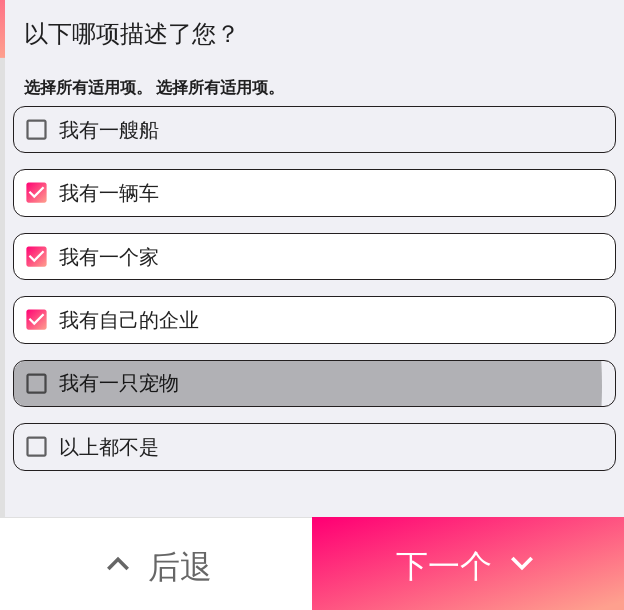 click on "我有一只宠物" at bounding box center [119, 382] 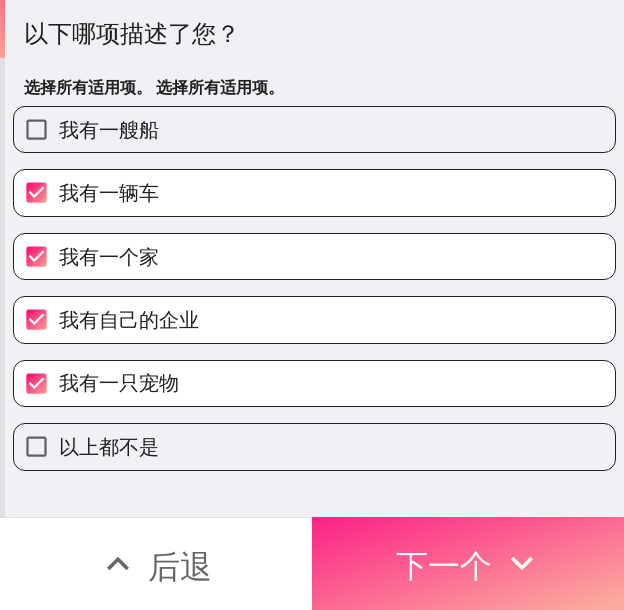 drag, startPoint x: 390, startPoint y: 541, endPoint x: 623, endPoint y: 543, distance: 233.00859 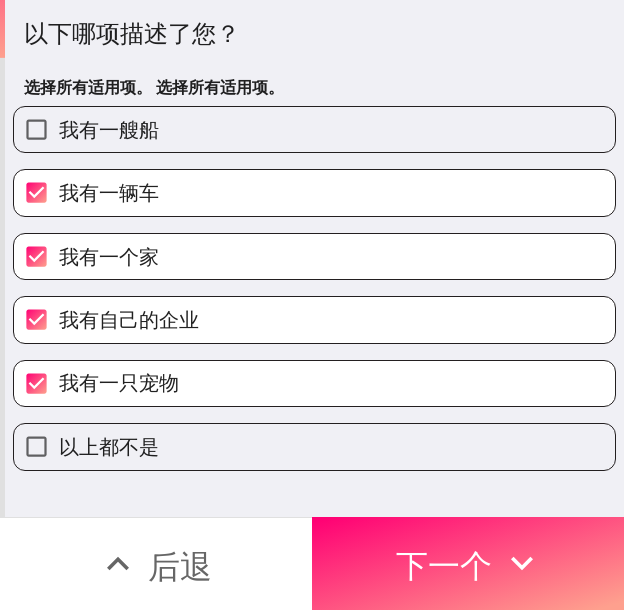 click on "下一个" at bounding box center (444, 566) 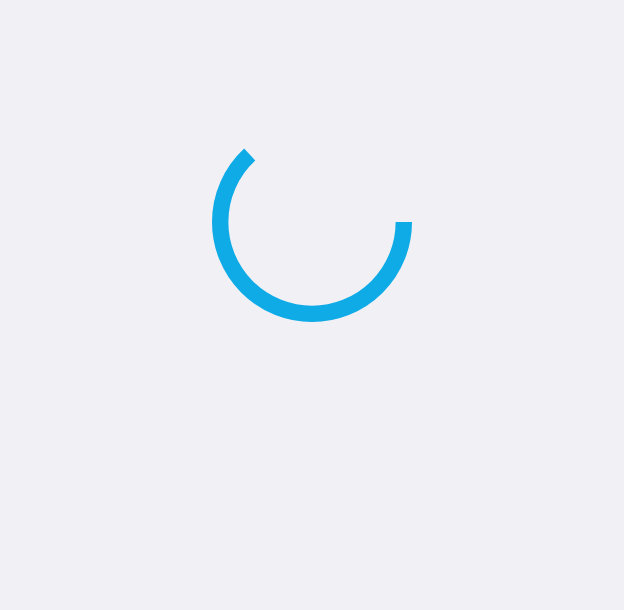 scroll, scrollTop: 0, scrollLeft: 0, axis: both 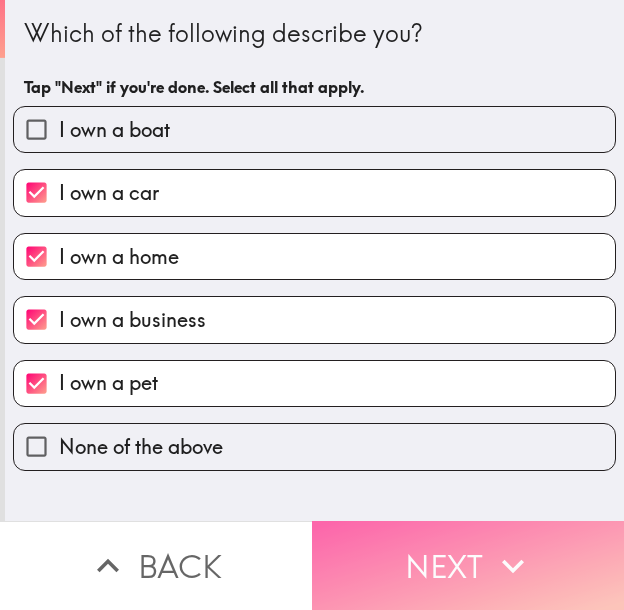 click on "Next" at bounding box center (468, 565) 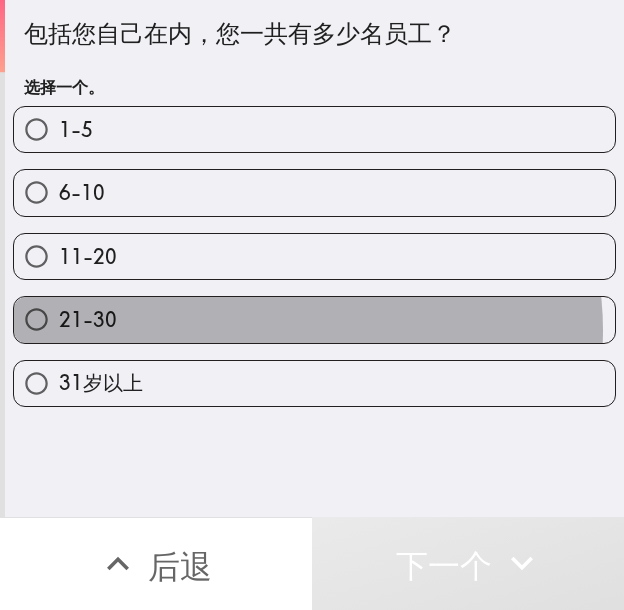 click on "21-30" at bounding box center [314, 319] 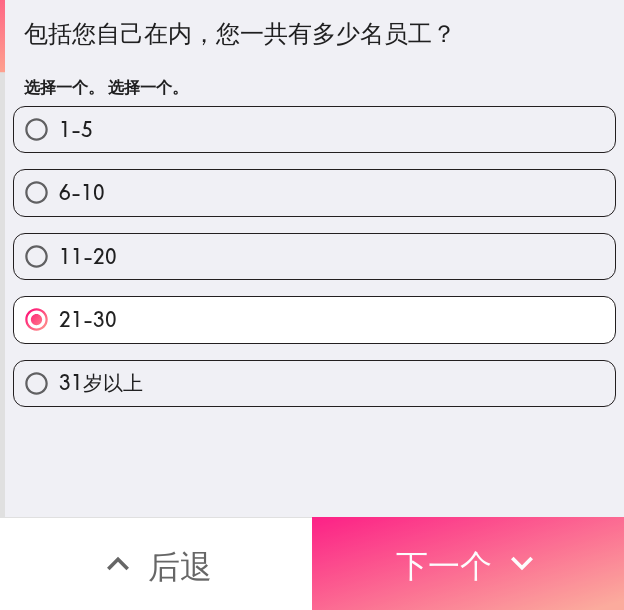 click 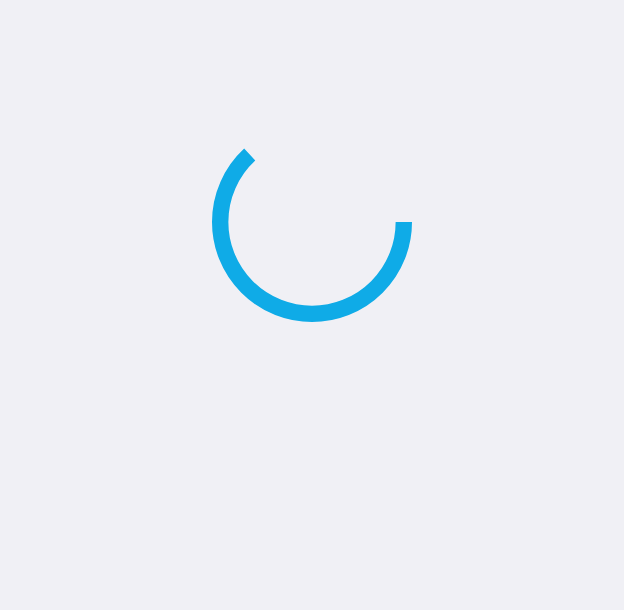 scroll, scrollTop: 0, scrollLeft: 0, axis: both 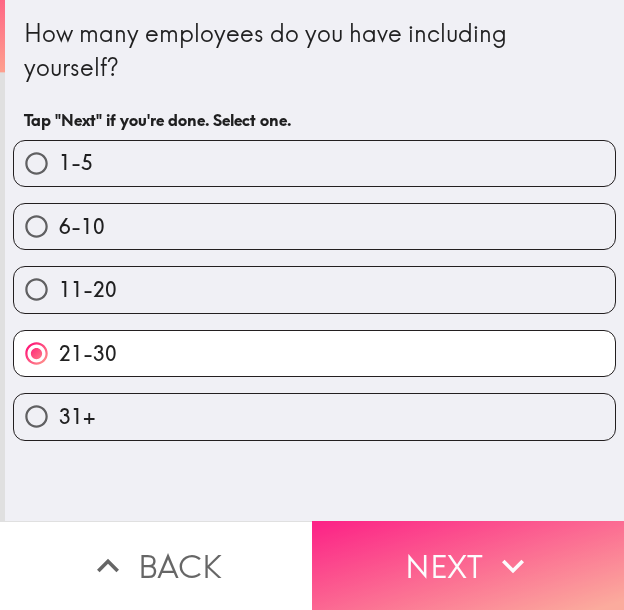 click on "Next" at bounding box center (468, 565) 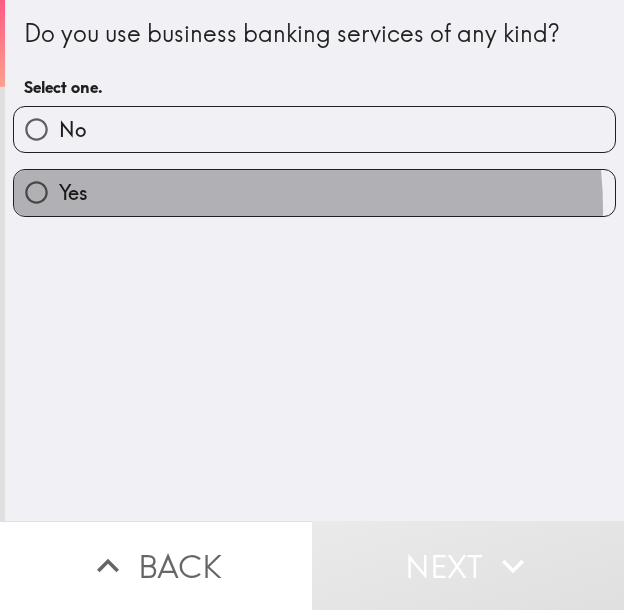 click on "Yes" at bounding box center [314, 192] 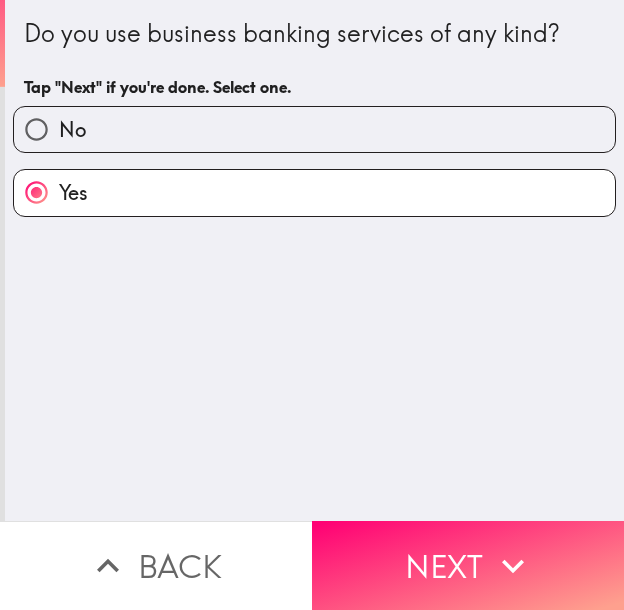drag, startPoint x: 443, startPoint y: 541, endPoint x: 623, endPoint y: 544, distance: 180.025 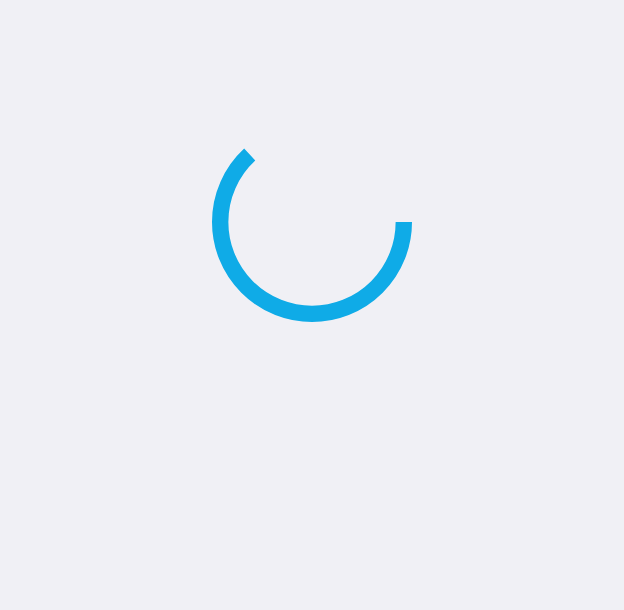 scroll, scrollTop: 0, scrollLeft: 0, axis: both 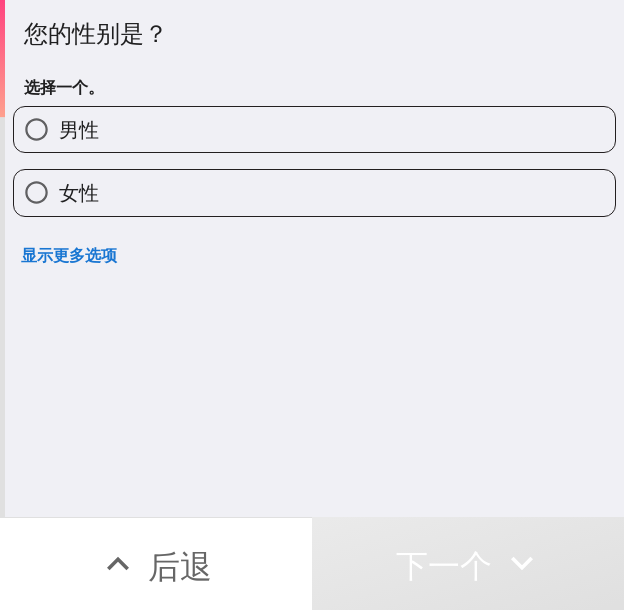 drag, startPoint x: 406, startPoint y: 42, endPoint x: 344, endPoint y: 303, distance: 268.26294 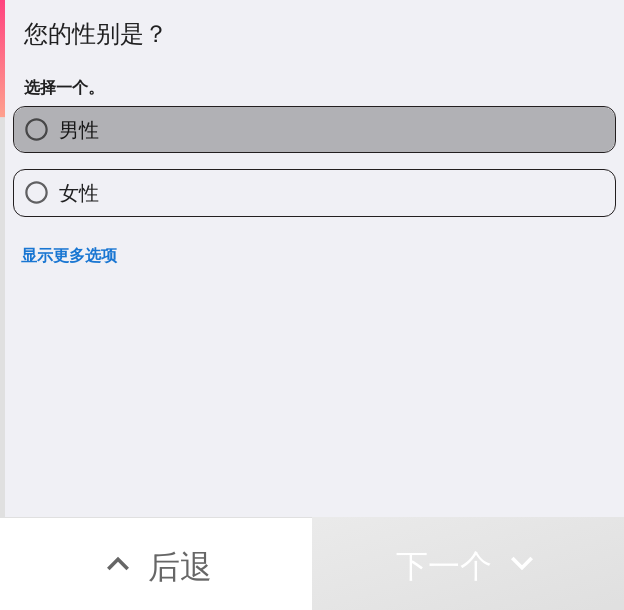 drag, startPoint x: 329, startPoint y: 141, endPoint x: 623, endPoint y: 215, distance: 303.16992 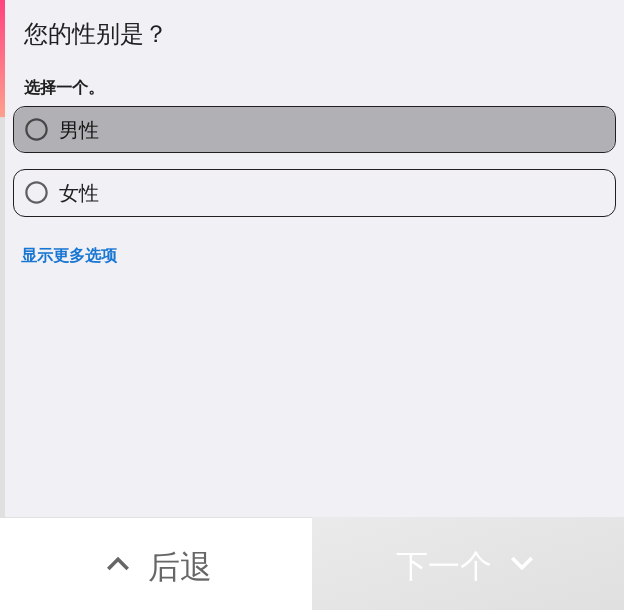 radio on "true" 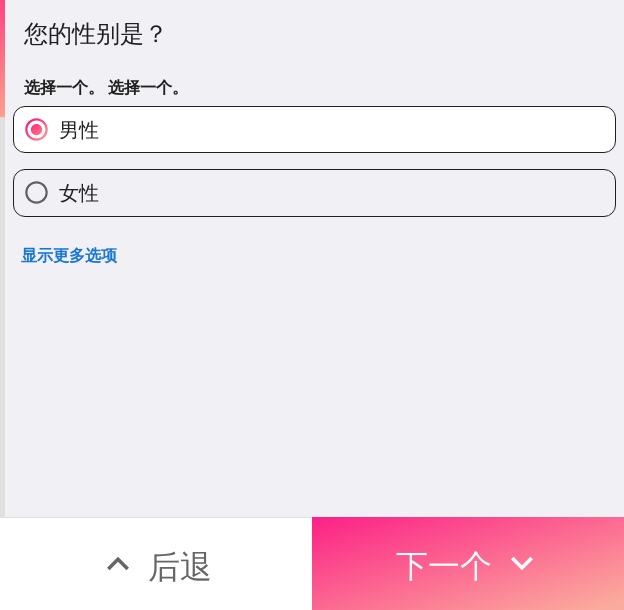 drag, startPoint x: 402, startPoint y: 539, endPoint x: 430, endPoint y: 543, distance: 28.284271 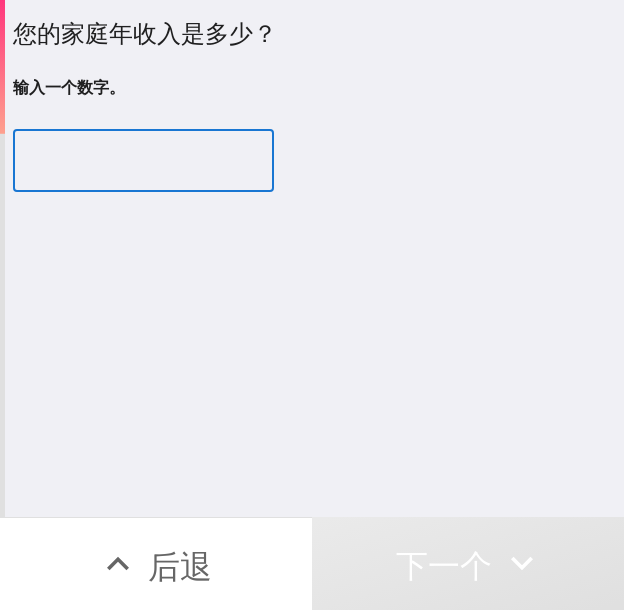 click at bounding box center (143, 161) 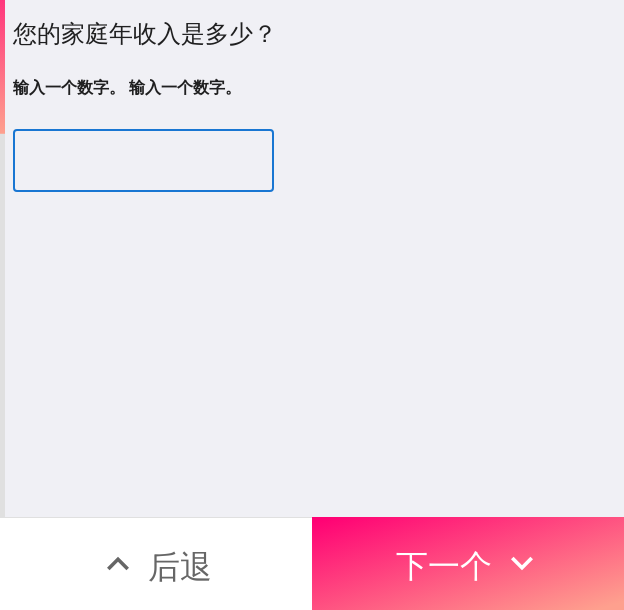 type on "270000" 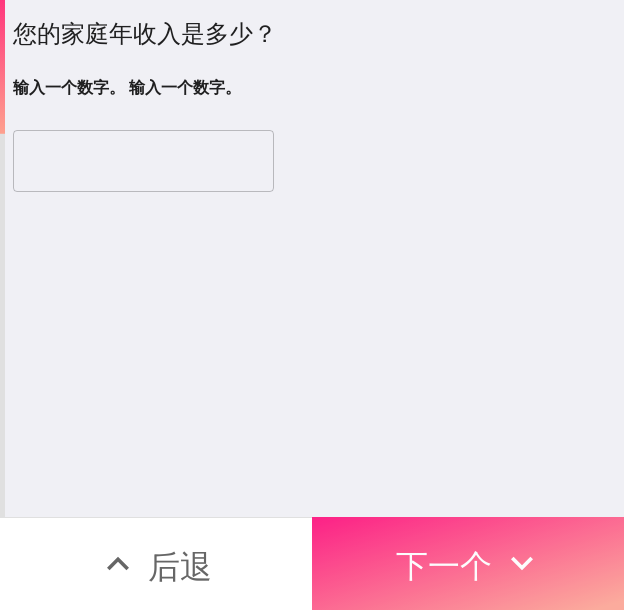 drag, startPoint x: 336, startPoint y: 549, endPoint x: 620, endPoint y: 562, distance: 284.2974 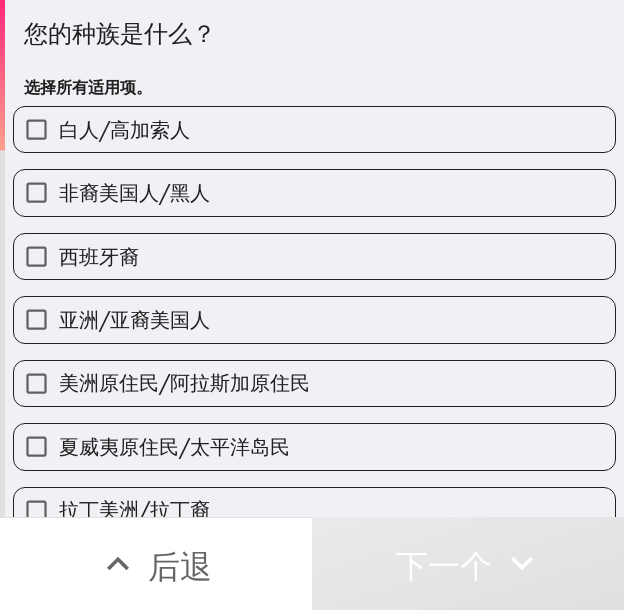 drag, startPoint x: 307, startPoint y: 201, endPoint x: 354, endPoint y: 202, distance: 47.010635 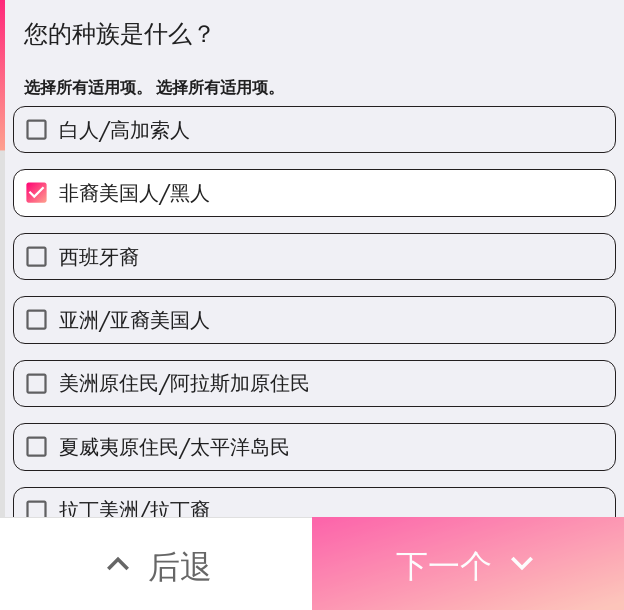 drag, startPoint x: 492, startPoint y: 549, endPoint x: 523, endPoint y: 552, distance: 31.144823 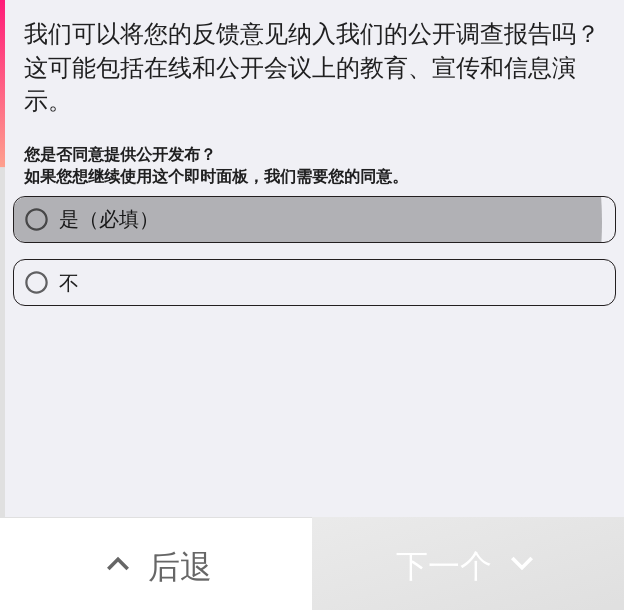 click on "是（必填）" at bounding box center (314, 219) 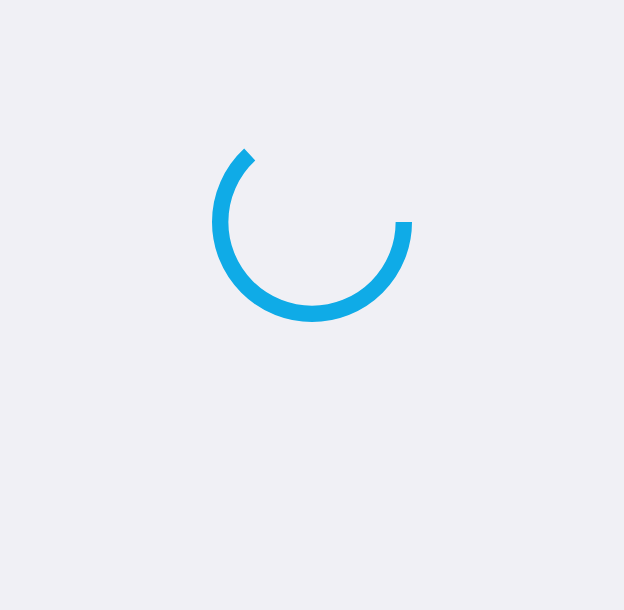 scroll, scrollTop: 0, scrollLeft: 0, axis: both 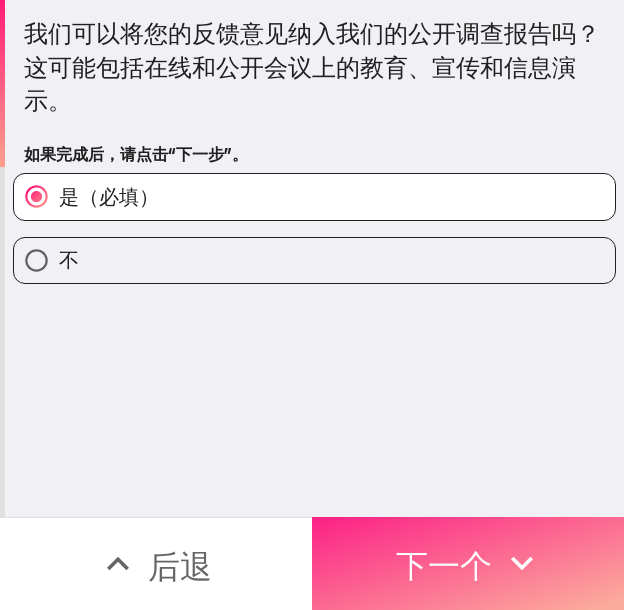 click on "下一个" at bounding box center [444, 566] 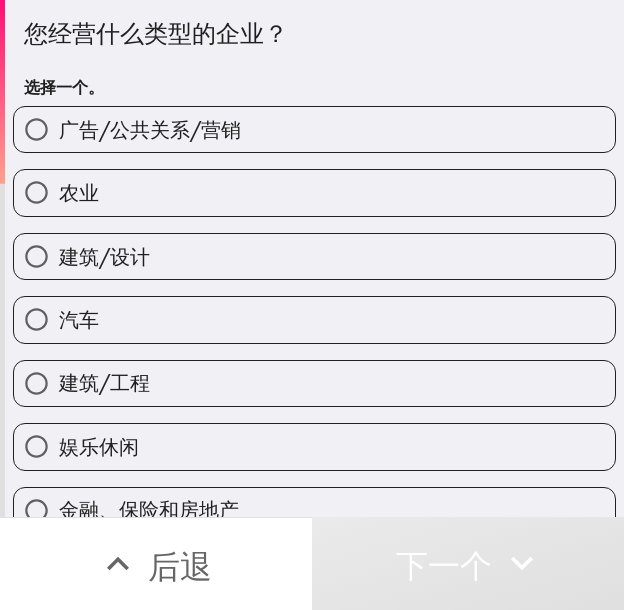 type 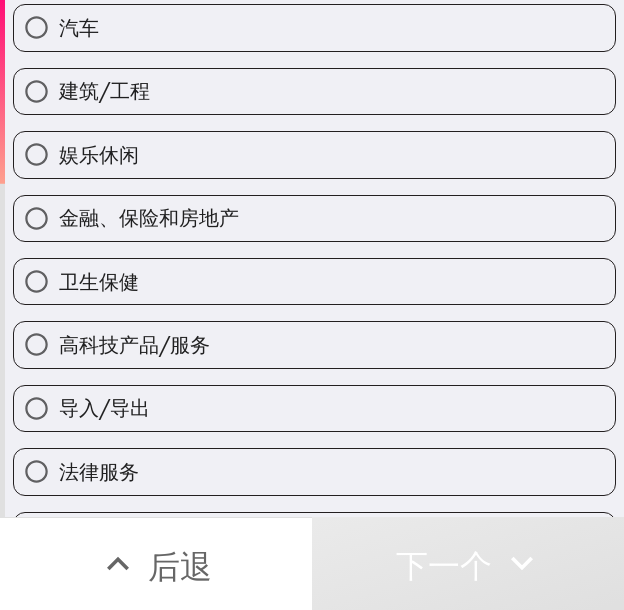scroll, scrollTop: 300, scrollLeft: 0, axis: vertical 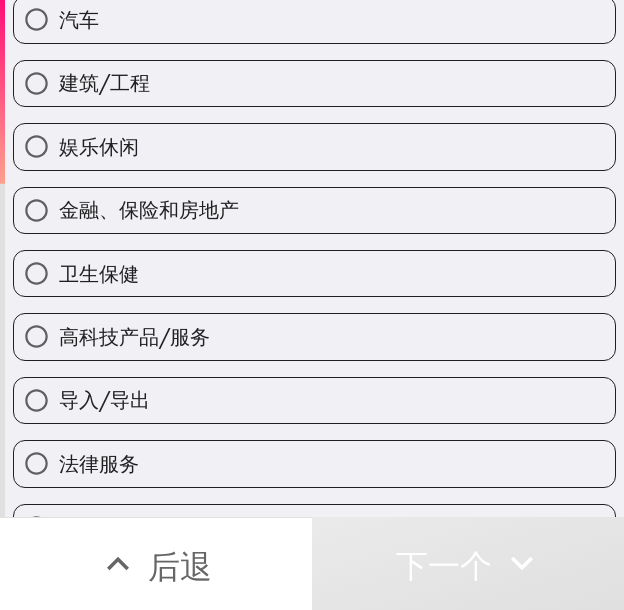 click on "高科技产品/服务" at bounding box center (314, 336) 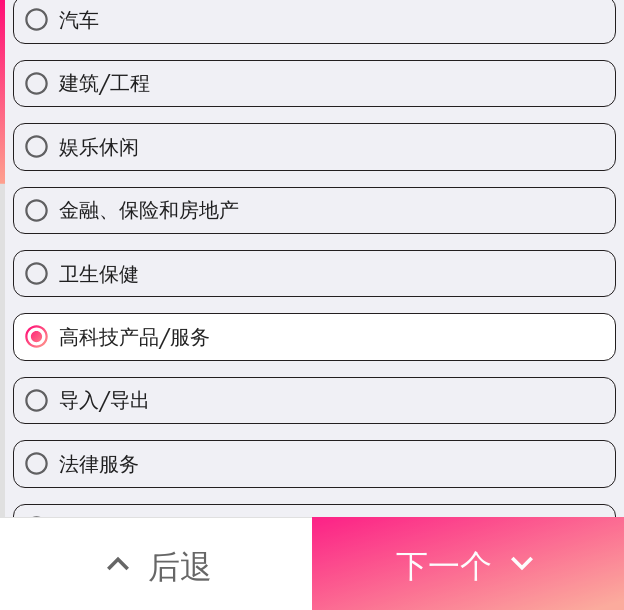 click on "下一个" at bounding box center [444, 566] 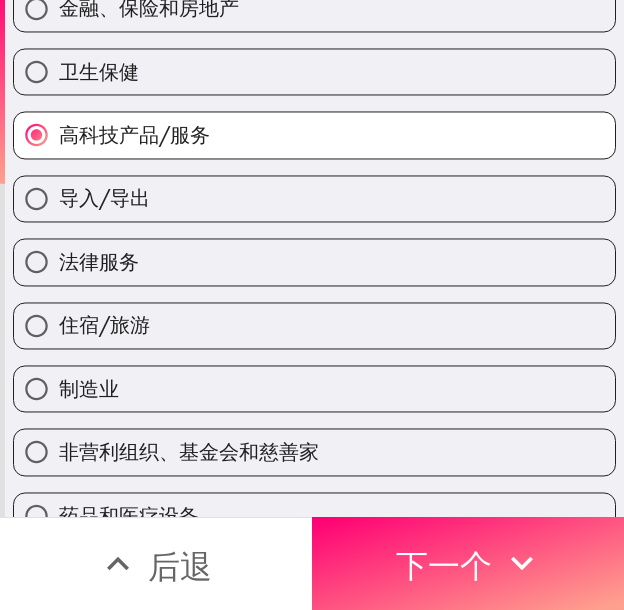 scroll, scrollTop: 0, scrollLeft: 0, axis: both 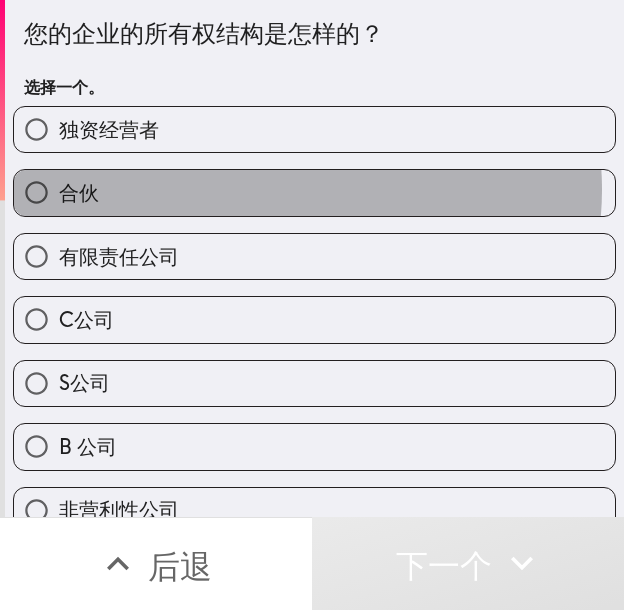 click on "合伙" at bounding box center [314, 192] 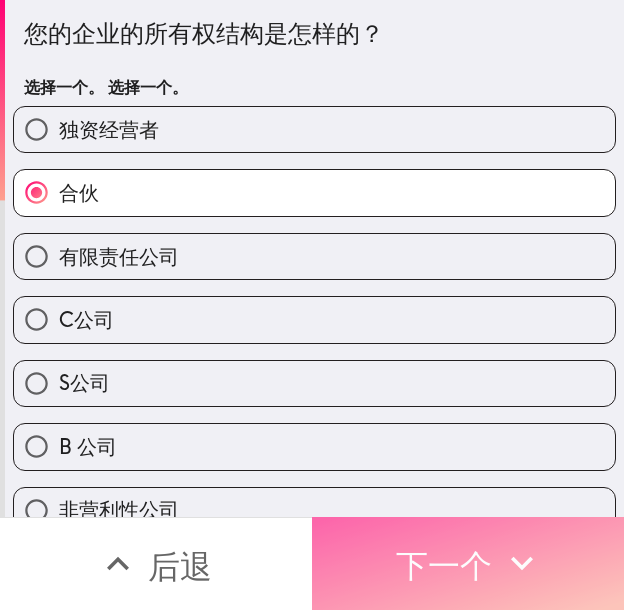 drag, startPoint x: 465, startPoint y: 564, endPoint x: 550, endPoint y: 564, distance: 85 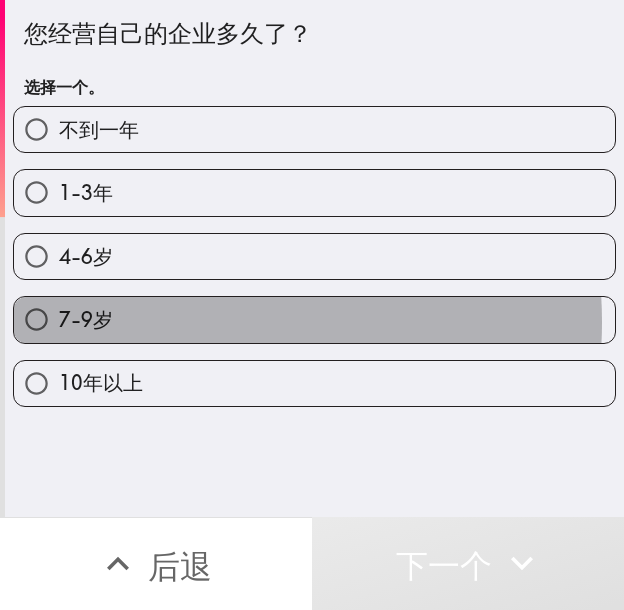 drag, startPoint x: 175, startPoint y: 322, endPoint x: 515, endPoint y: 317, distance: 340.03677 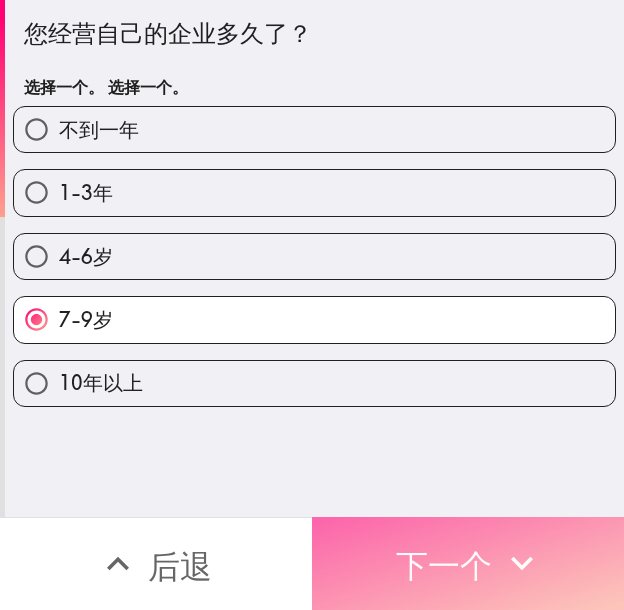 click on "下一个" at bounding box center [468, 563] 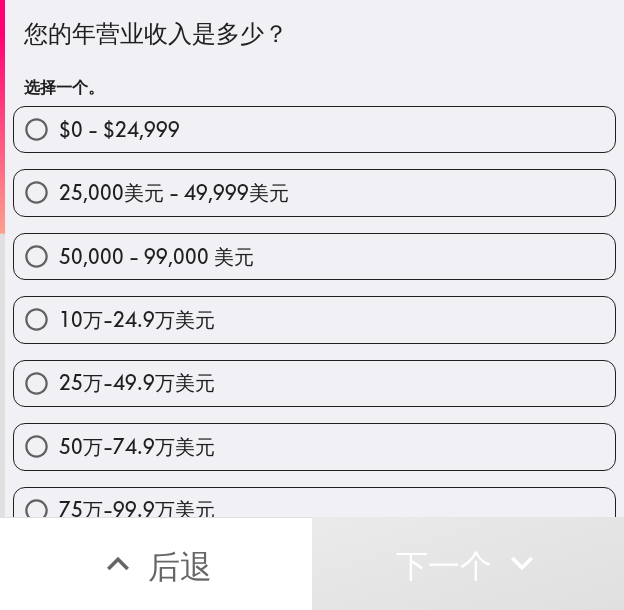 drag, startPoint x: 264, startPoint y: 375, endPoint x: 389, endPoint y: 405, distance: 128.5496 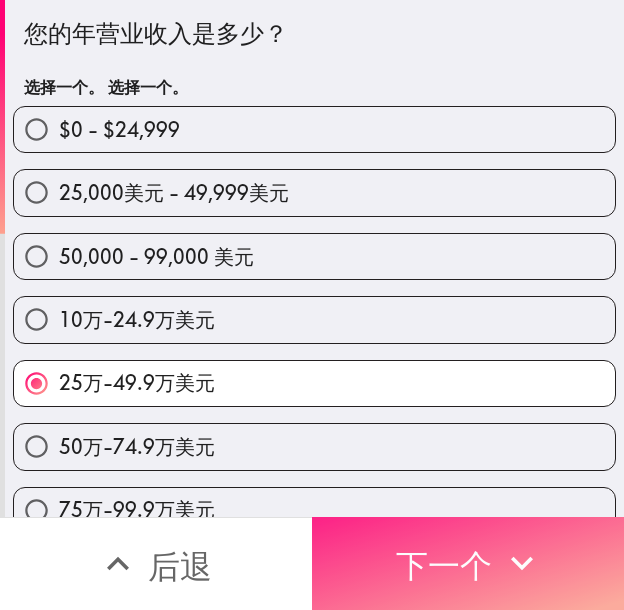 drag, startPoint x: 449, startPoint y: 535, endPoint x: 461, endPoint y: 535, distance: 12 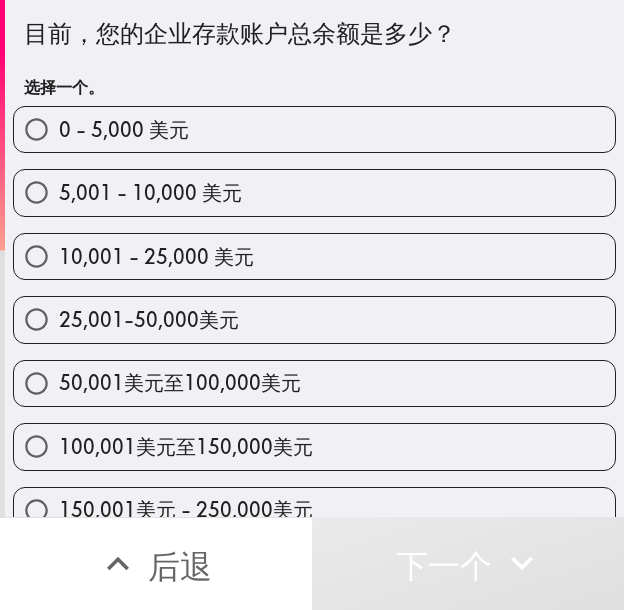 drag, startPoint x: 234, startPoint y: 447, endPoint x: 288, endPoint y: 450, distance: 54.08327 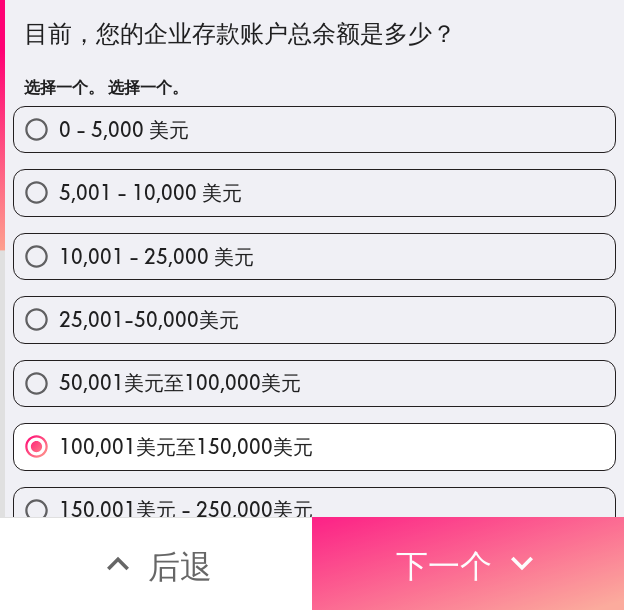 drag, startPoint x: 505, startPoint y: 553, endPoint x: 521, endPoint y: 555, distance: 16.124516 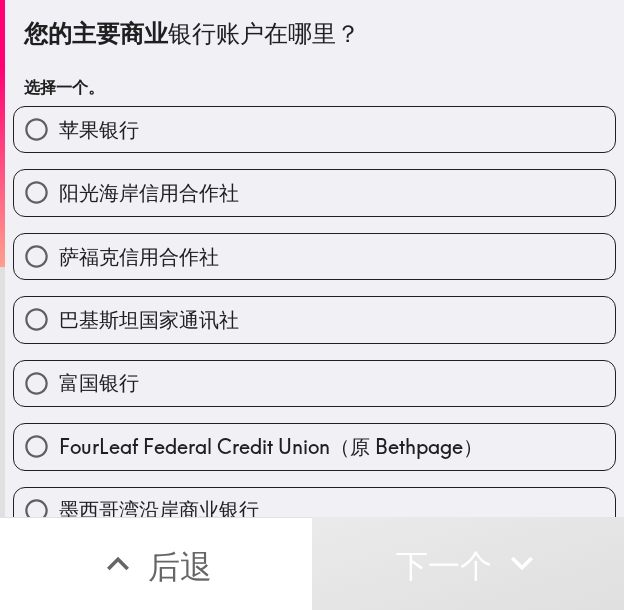 drag, startPoint x: 157, startPoint y: 382, endPoint x: 220, endPoint y: 427, distance: 77.42093 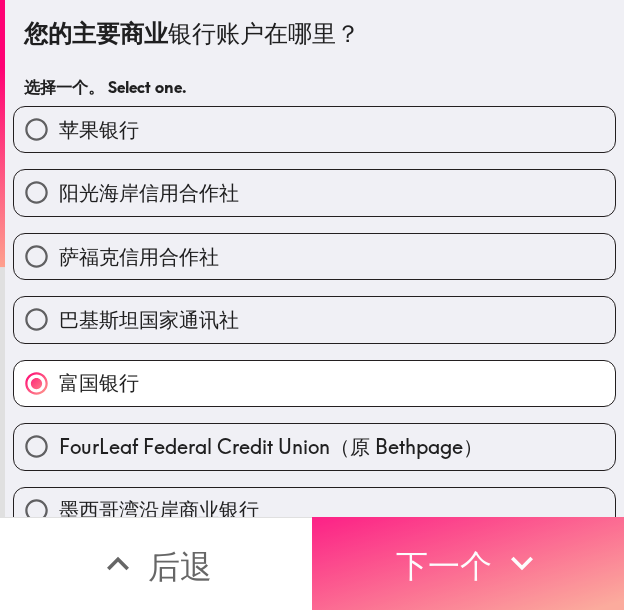 click on "下一个" at bounding box center [444, 566] 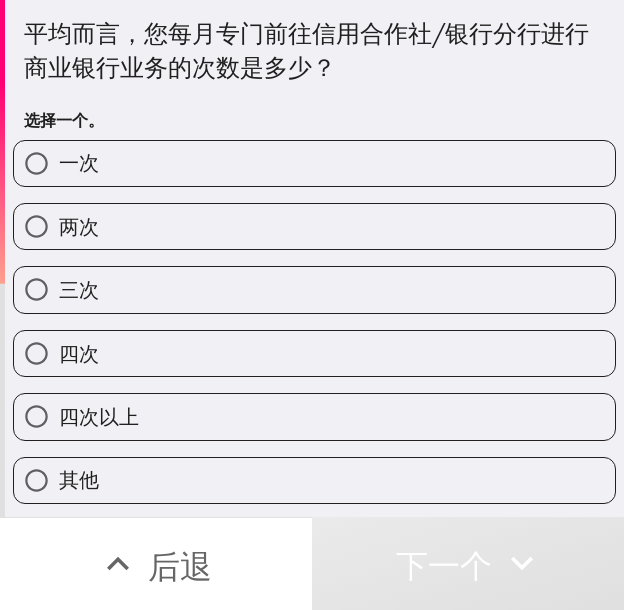 drag, startPoint x: 322, startPoint y: 171, endPoint x: 466, endPoint y: 217, distance: 151.16878 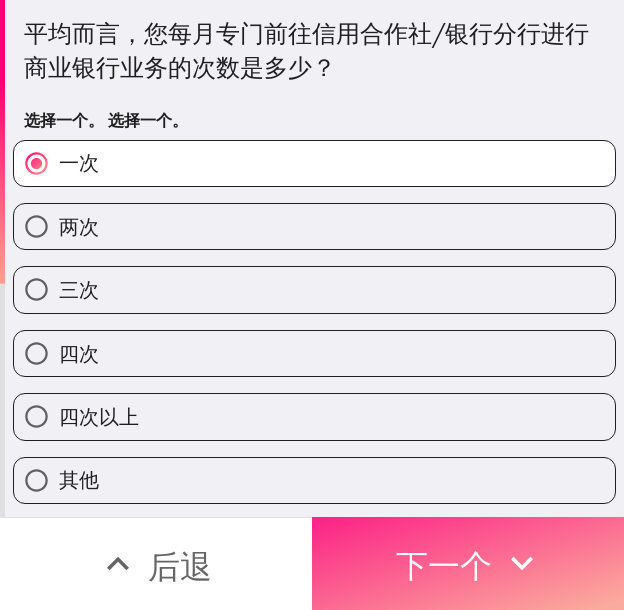 click on "下一个" at bounding box center (468, 563) 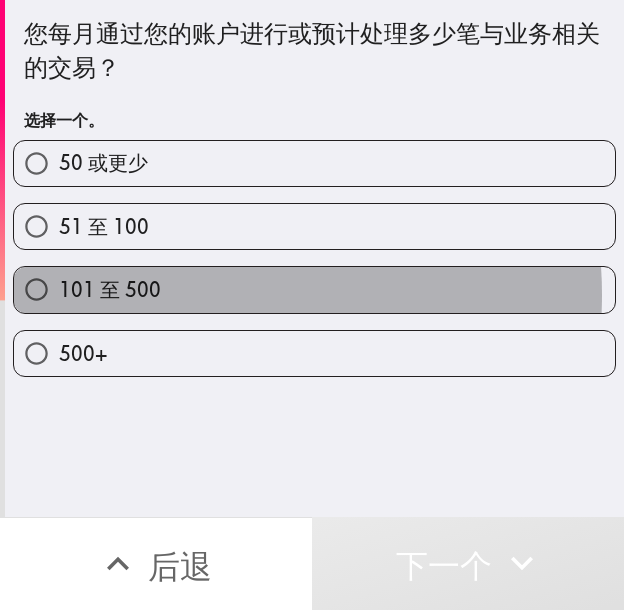 click on "101 至 500" at bounding box center (314, 289) 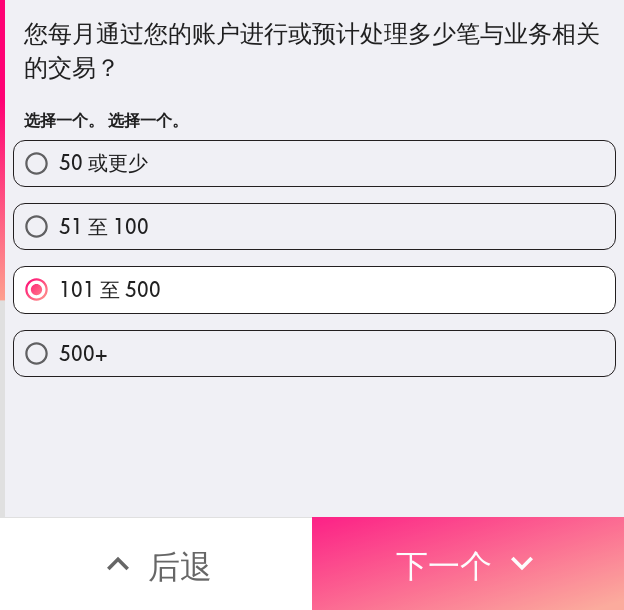 click on "下一个" at bounding box center [468, 563] 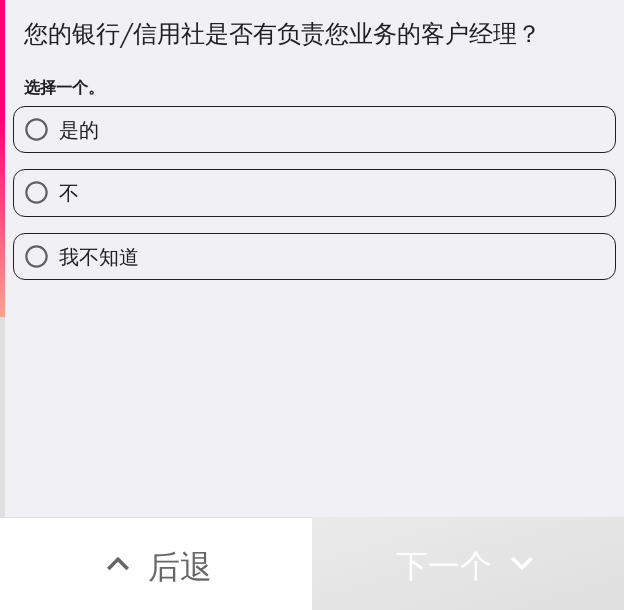 drag, startPoint x: 226, startPoint y: 135, endPoint x: 531, endPoint y: 136, distance: 305.00165 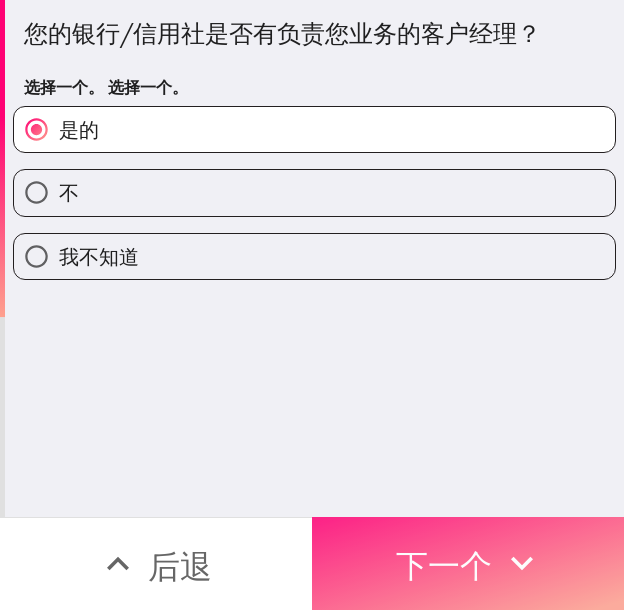 click on "下一个" at bounding box center (468, 563) 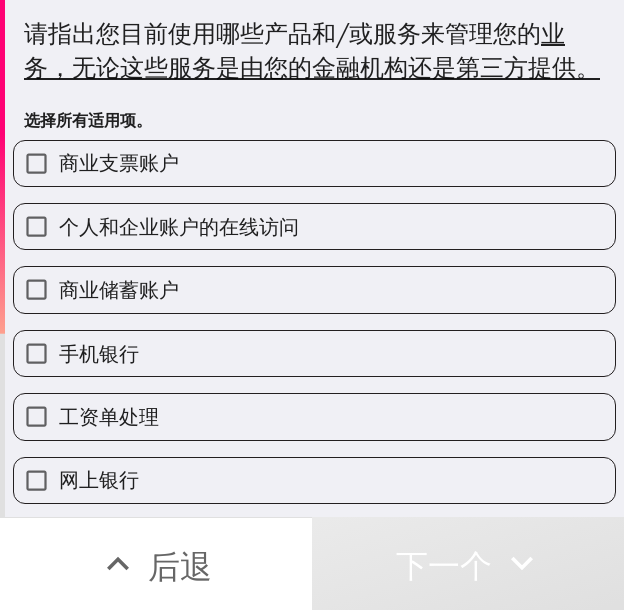 click on "商业支票账户" at bounding box center (119, 162) 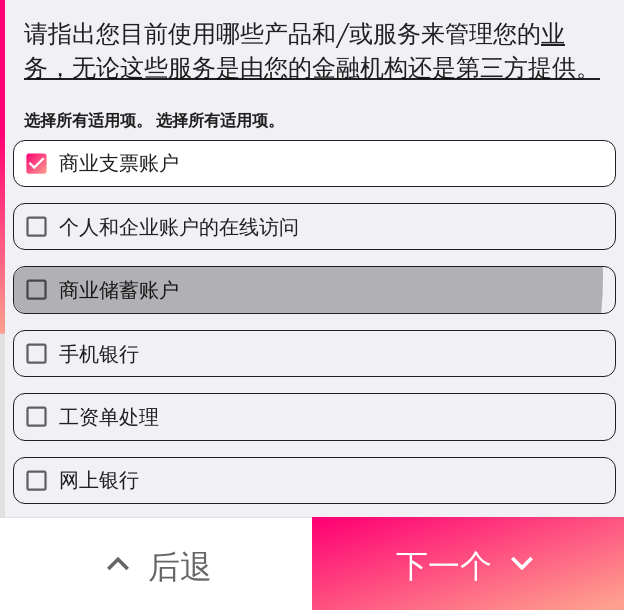 click on "商业储蓄账户" at bounding box center (314, 289) 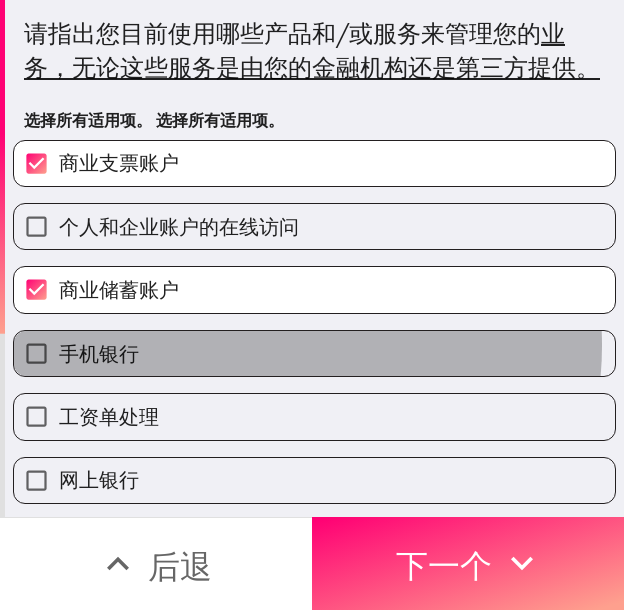 click on "手机银行" at bounding box center [314, 353] 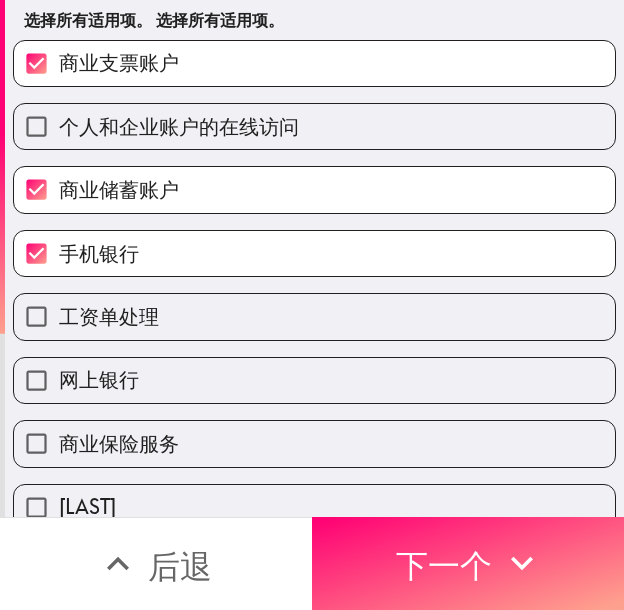 click on "工资单处理" at bounding box center (314, 316) 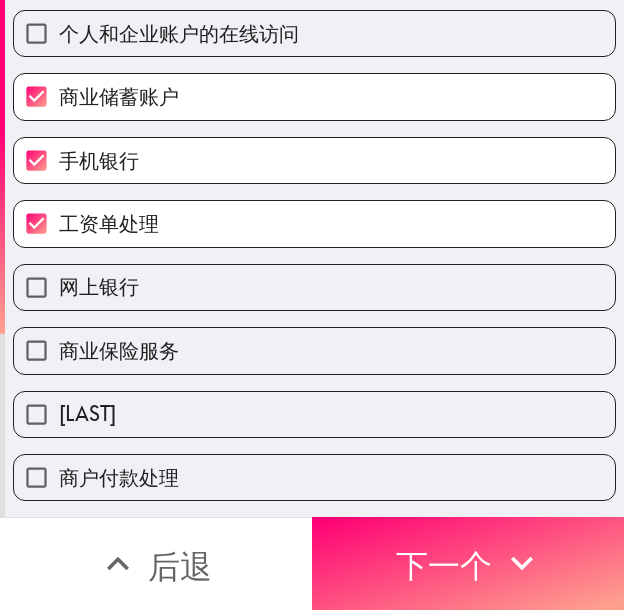 scroll, scrollTop: 200, scrollLeft: 0, axis: vertical 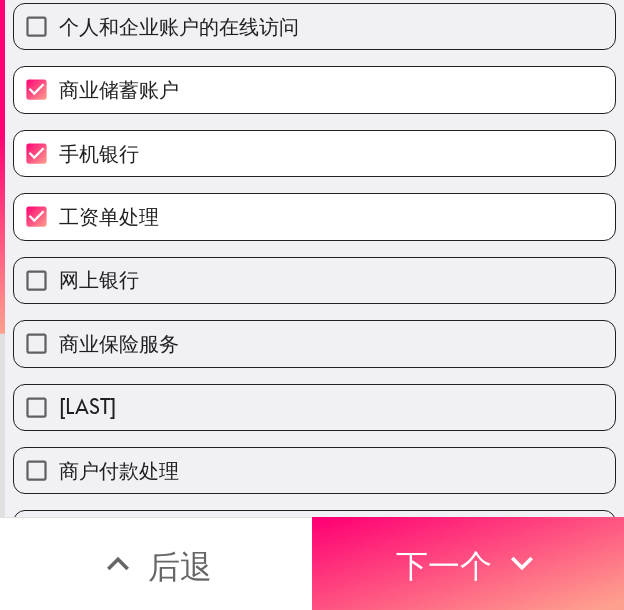 click on "网上银行" at bounding box center (314, 280) 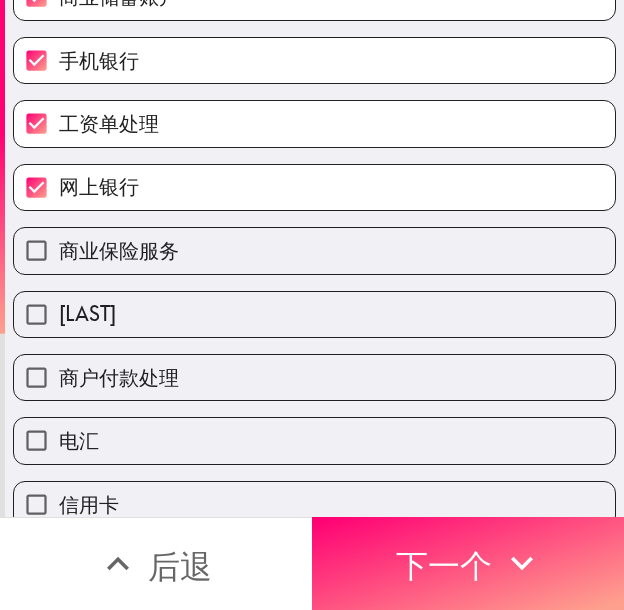 scroll, scrollTop: 300, scrollLeft: 0, axis: vertical 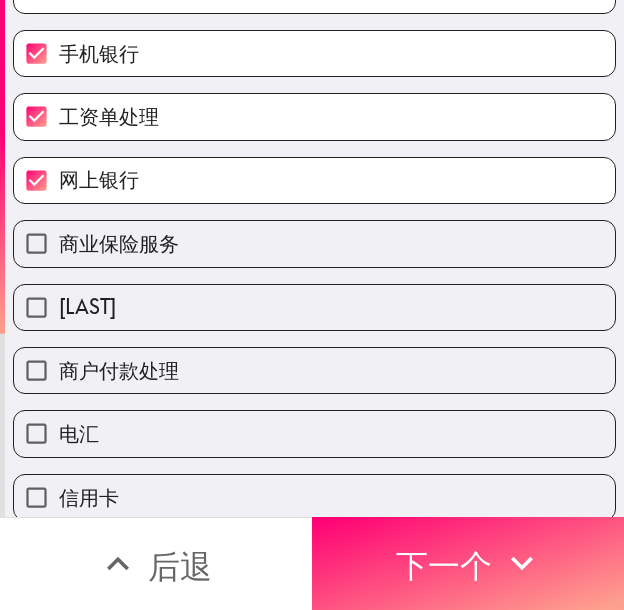 click on "商业保险服务" at bounding box center (314, 243) 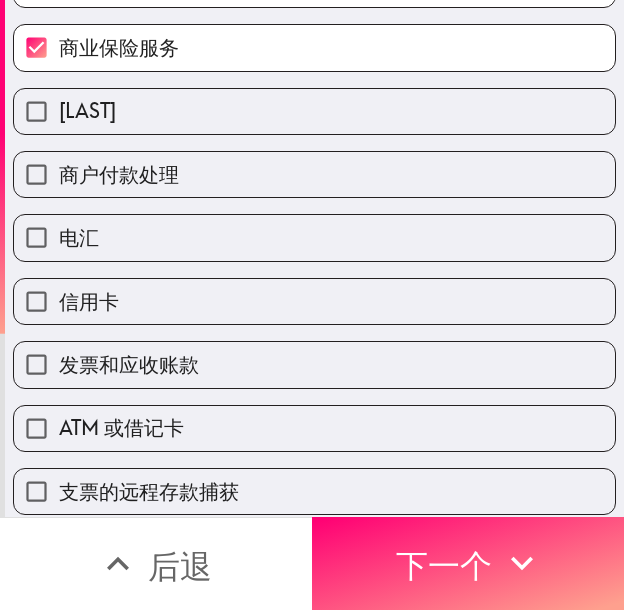 scroll, scrollTop: 500, scrollLeft: 0, axis: vertical 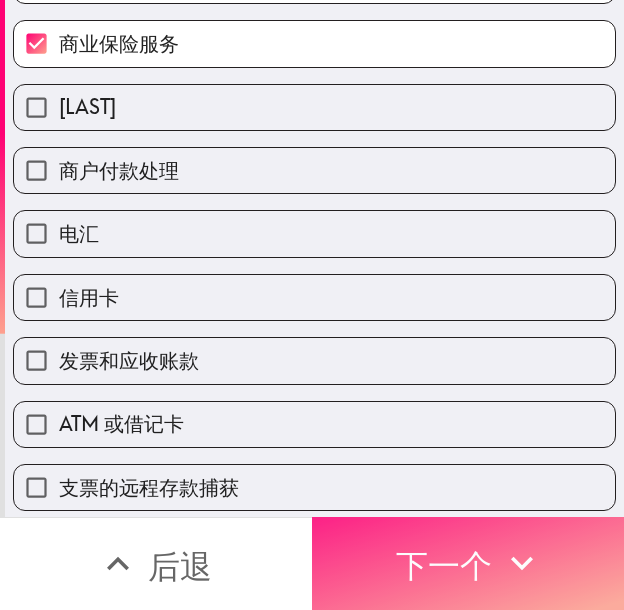 click on "下一个" at bounding box center [444, 566] 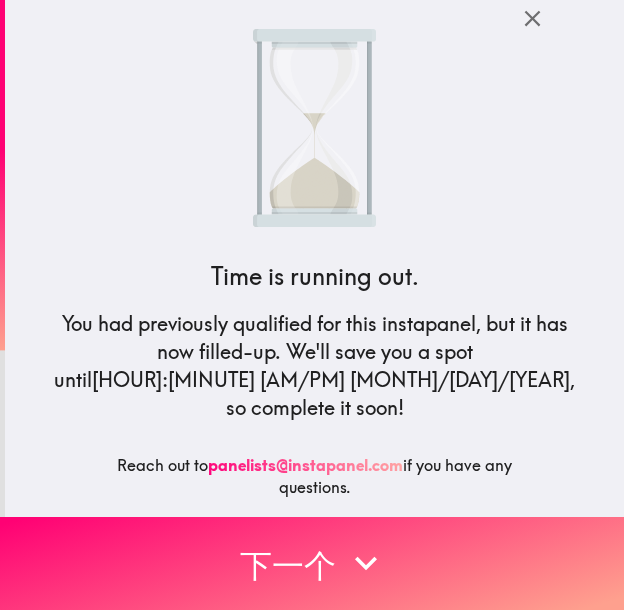scroll, scrollTop: 0, scrollLeft: 0, axis: both 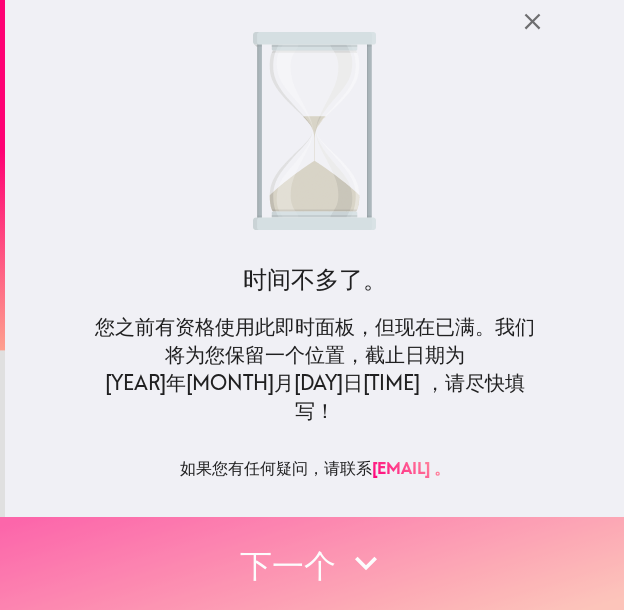 click on "下一个" at bounding box center (288, 566) 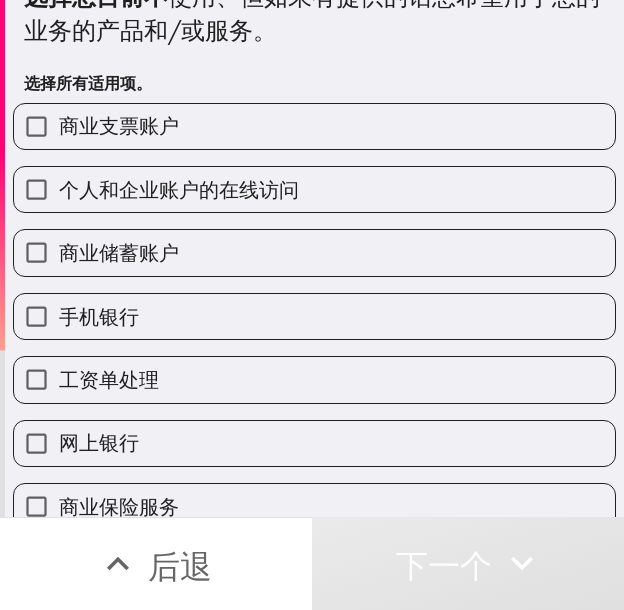 scroll, scrollTop: 100, scrollLeft: 0, axis: vertical 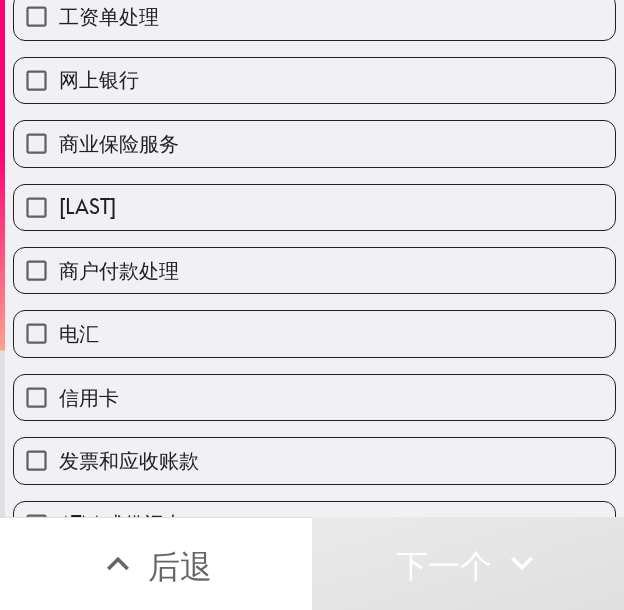 click on "泽勒" at bounding box center (314, 207) 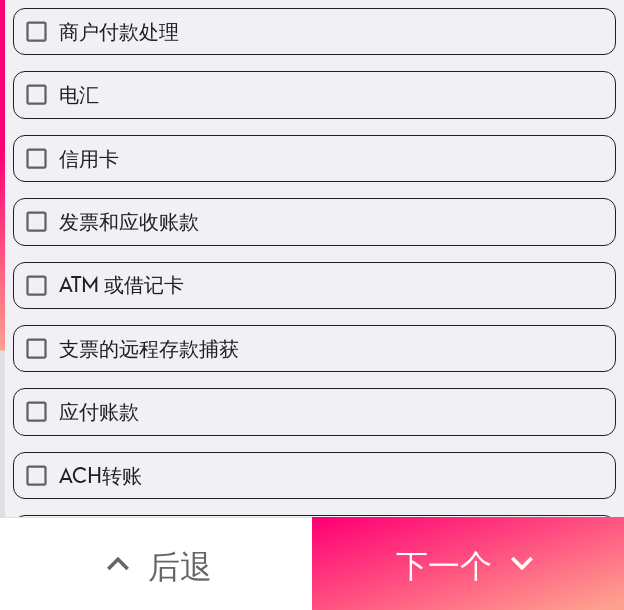scroll, scrollTop: 700, scrollLeft: 0, axis: vertical 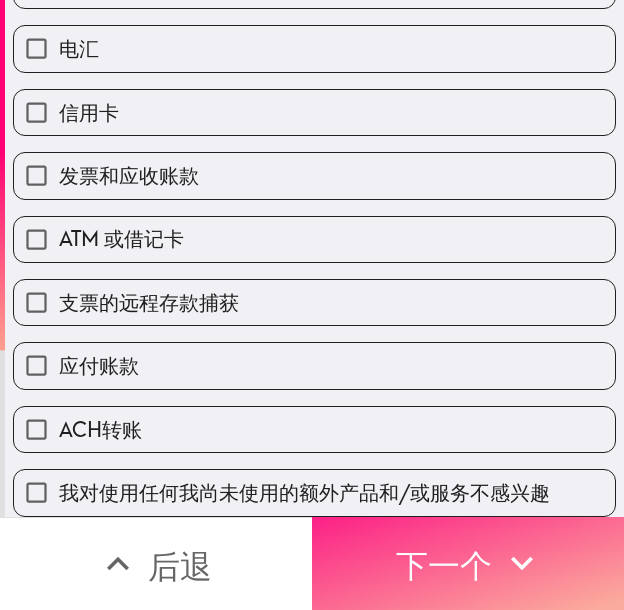 click on "下一个" at bounding box center (444, 566) 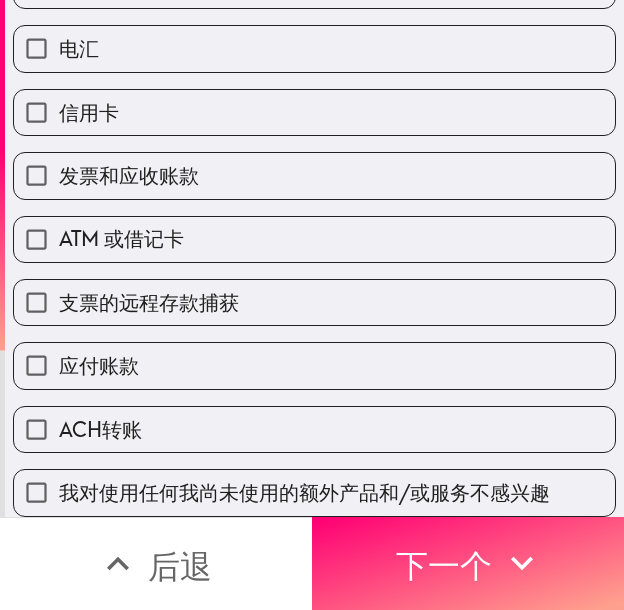 scroll, scrollTop: 0, scrollLeft: 0, axis: both 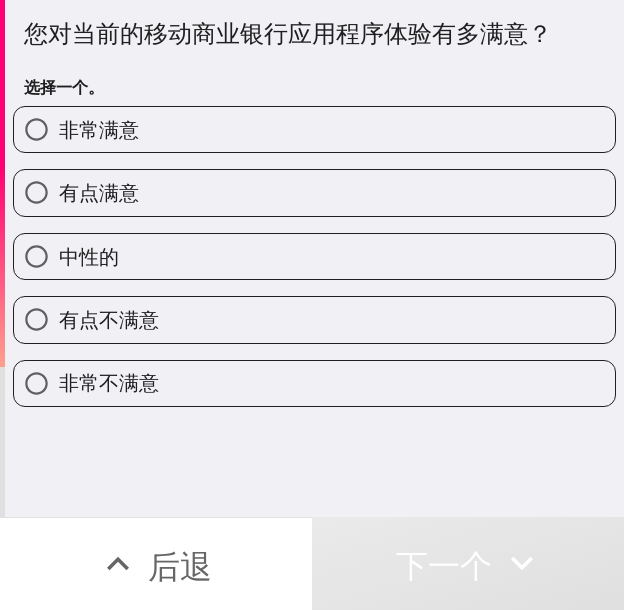 click on "有点满意" at bounding box center [314, 192] 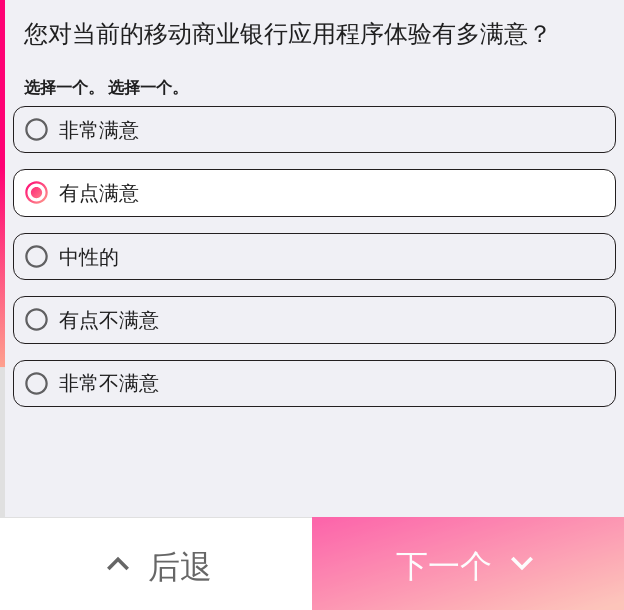 drag, startPoint x: 405, startPoint y: 555, endPoint x: 590, endPoint y: 560, distance: 185.06755 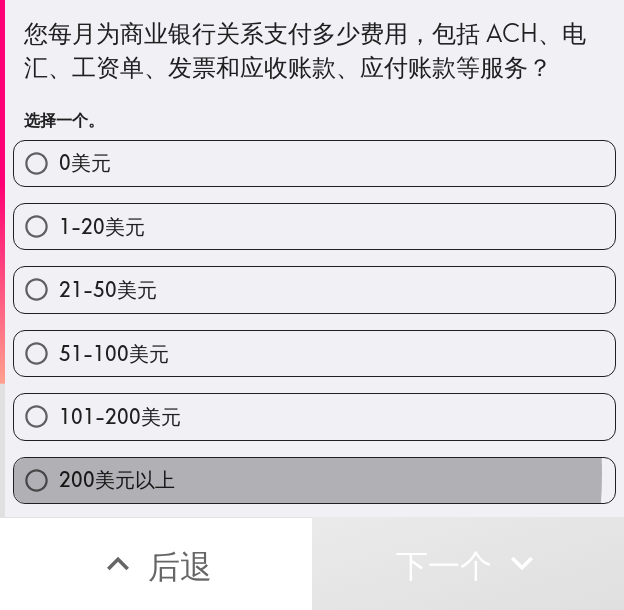 drag, startPoint x: 216, startPoint y: 474, endPoint x: 532, endPoint y: 480, distance: 316.05695 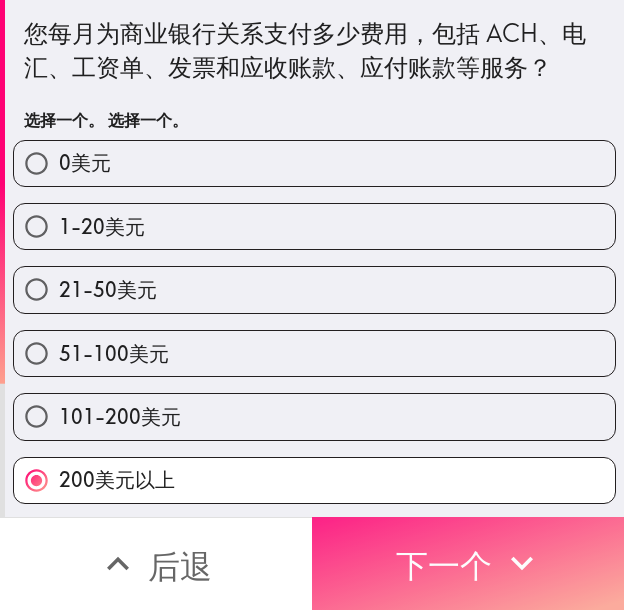 drag, startPoint x: 379, startPoint y: 565, endPoint x: 619, endPoint y: 562, distance: 240.01875 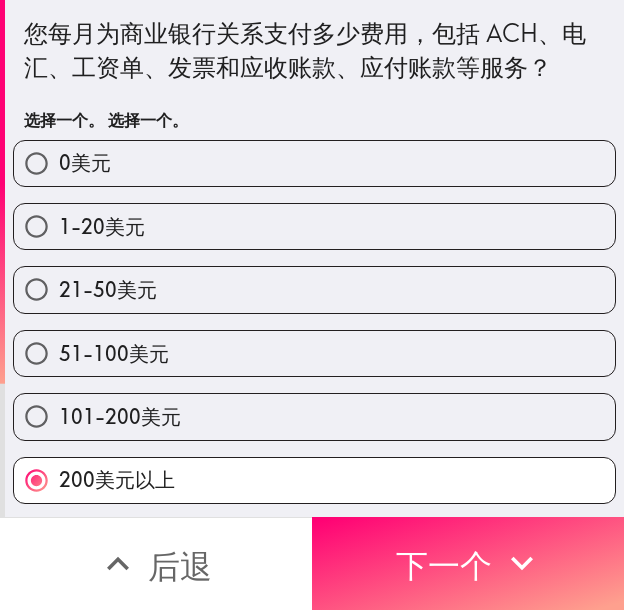 click on "下一个" at bounding box center [468, 563] 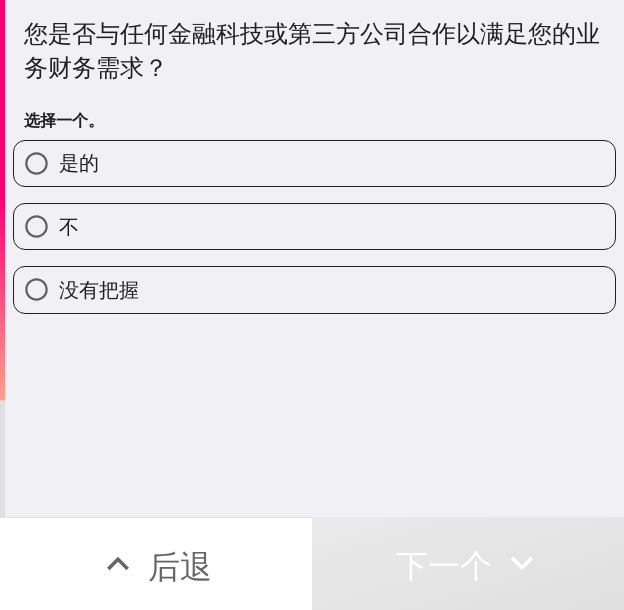 click on "是的" at bounding box center (314, 163) 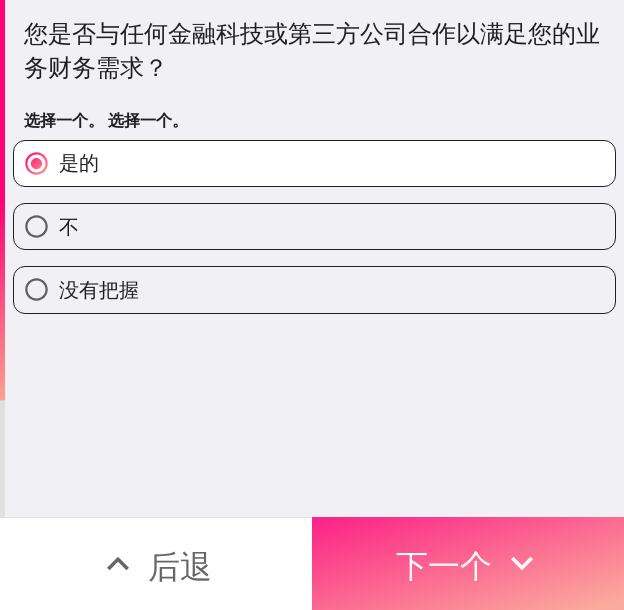 drag, startPoint x: 390, startPoint y: 555, endPoint x: 400, endPoint y: 556, distance: 10.049875 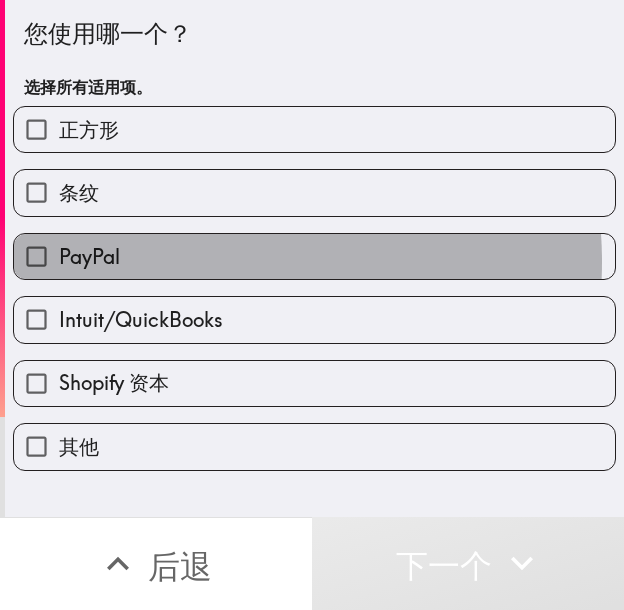 click on "PayPal" at bounding box center [314, 256] 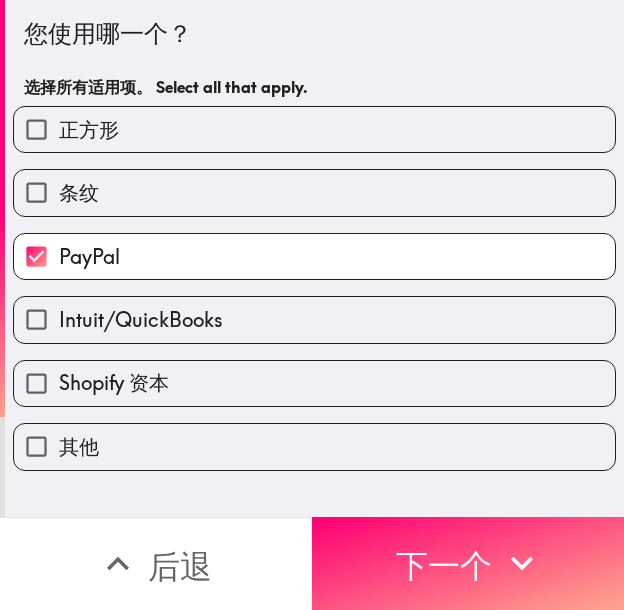 click on "条纹" at bounding box center (314, 192) 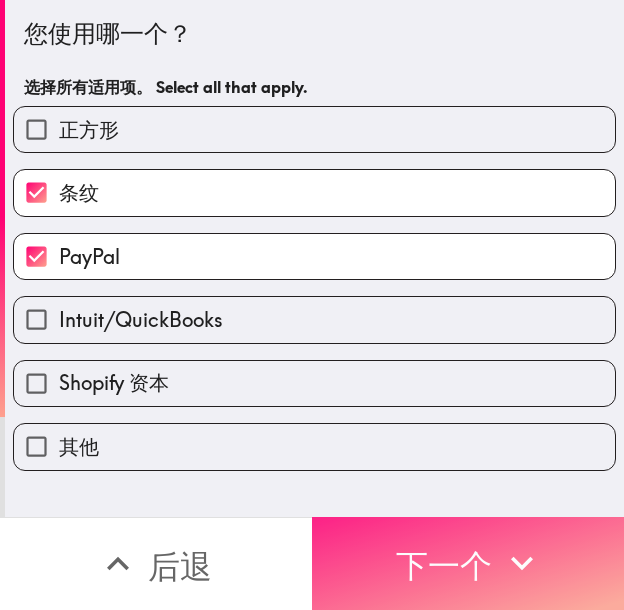 click on "下一个" at bounding box center [444, 566] 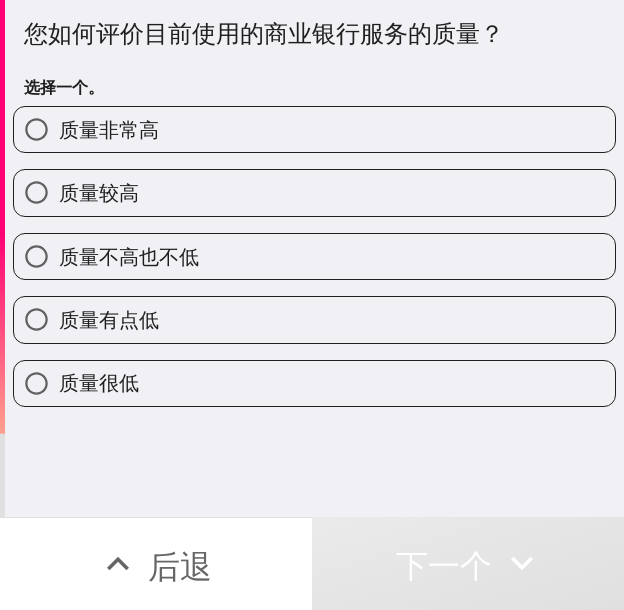 click on "质量非常高" at bounding box center (314, 129) 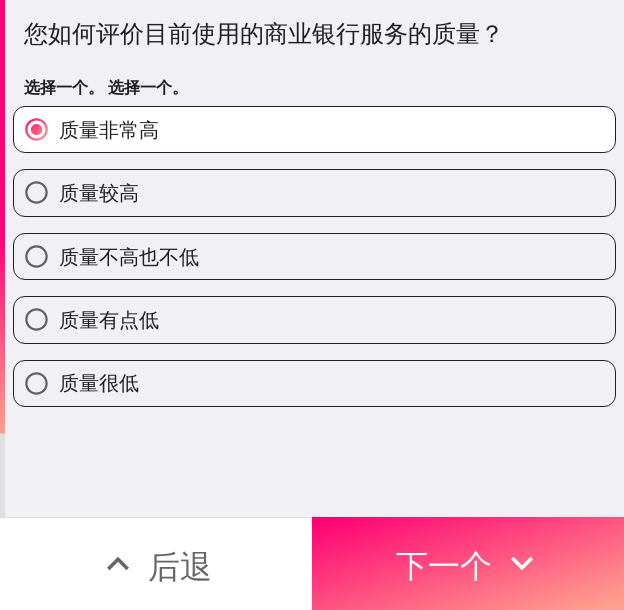 drag, startPoint x: 380, startPoint y: 111, endPoint x: 427, endPoint y: 140, distance: 55.226807 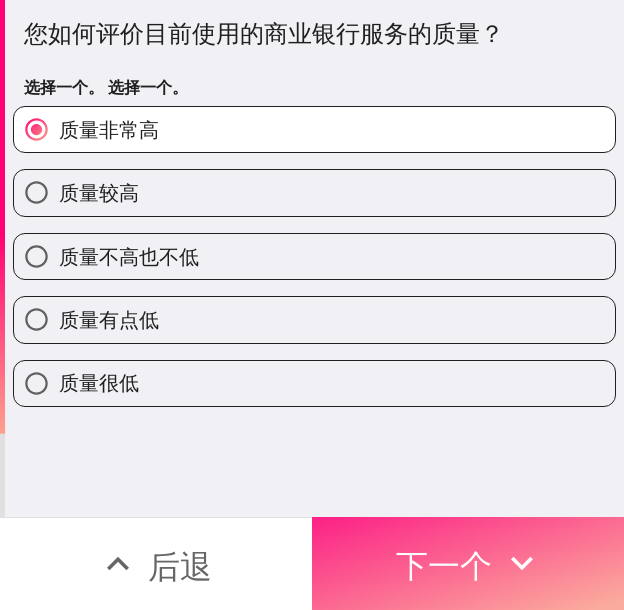 click on "下一个" at bounding box center (444, 563) 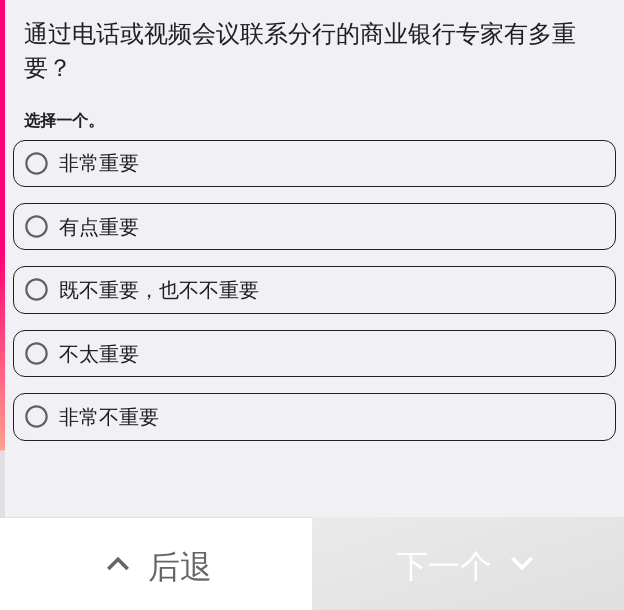 click on "非常重要" at bounding box center [314, 163] 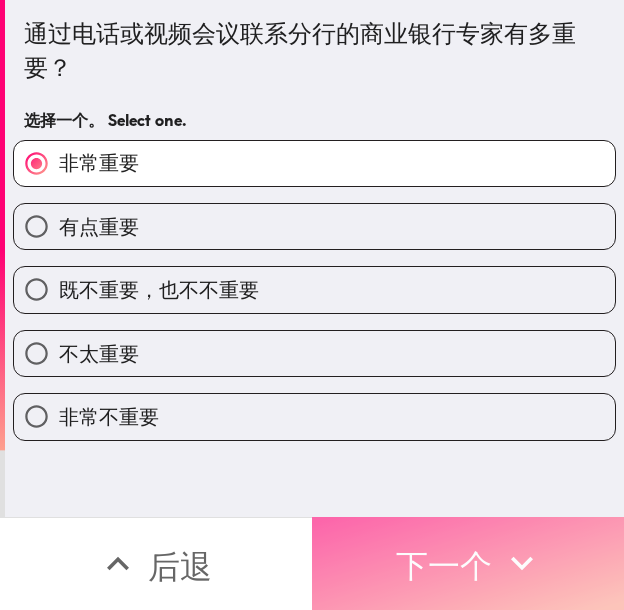 click on "下一个" at bounding box center [444, 566] 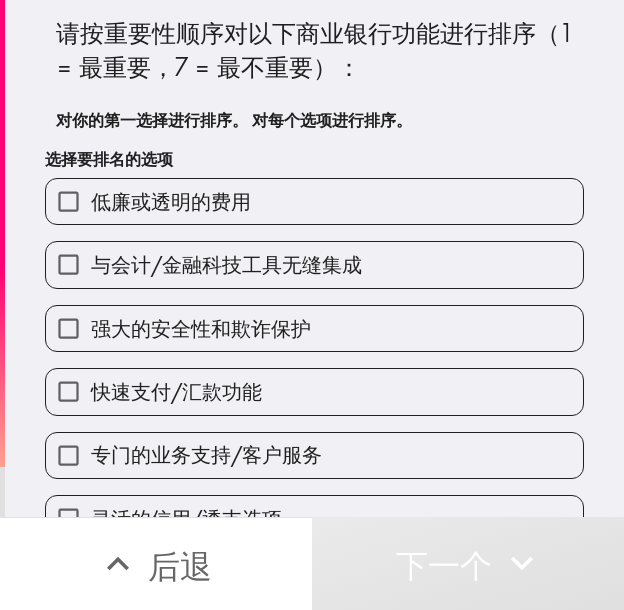 click on "低廉或透明的费用" at bounding box center (314, 201) 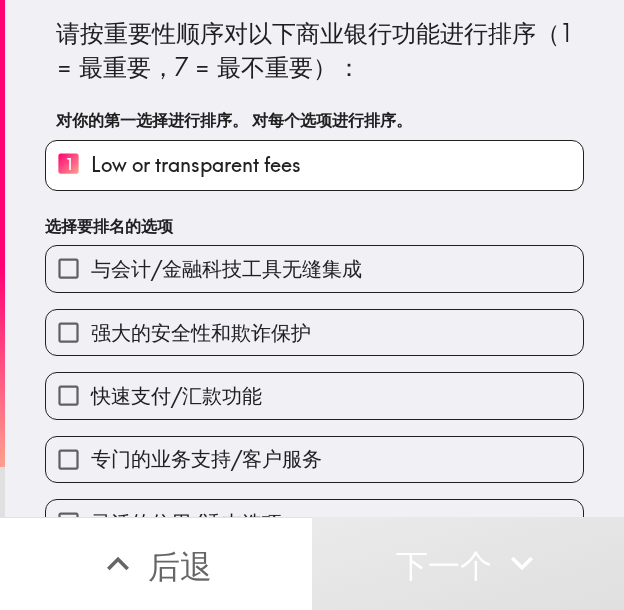 drag, startPoint x: 279, startPoint y: 358, endPoint x: 285, endPoint y: 343, distance: 16.155495 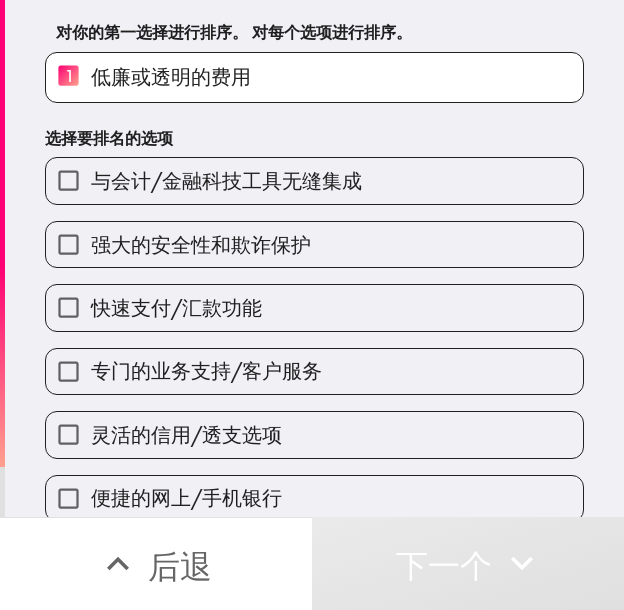 scroll, scrollTop: 108, scrollLeft: 0, axis: vertical 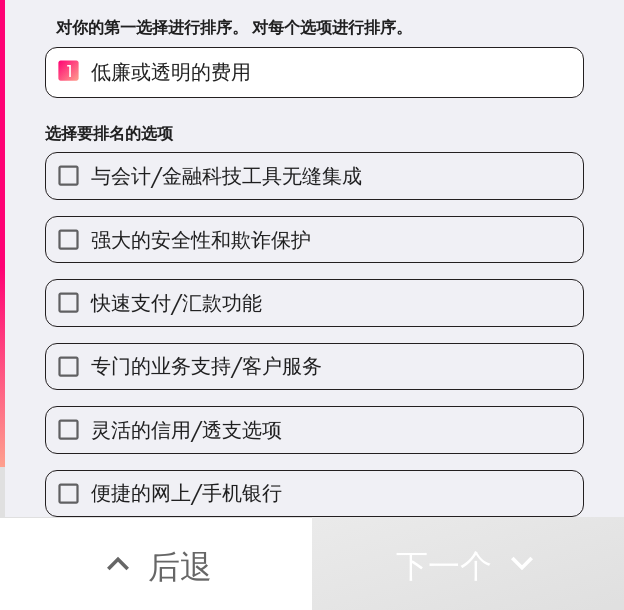 click on "快速支付/汇款功能" at bounding box center (314, 302) 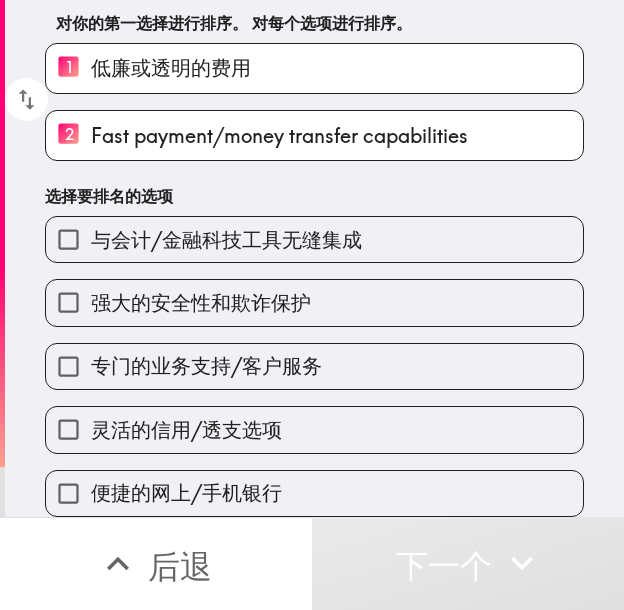 click on "灵活的信用/透支选项" at bounding box center (314, 429) 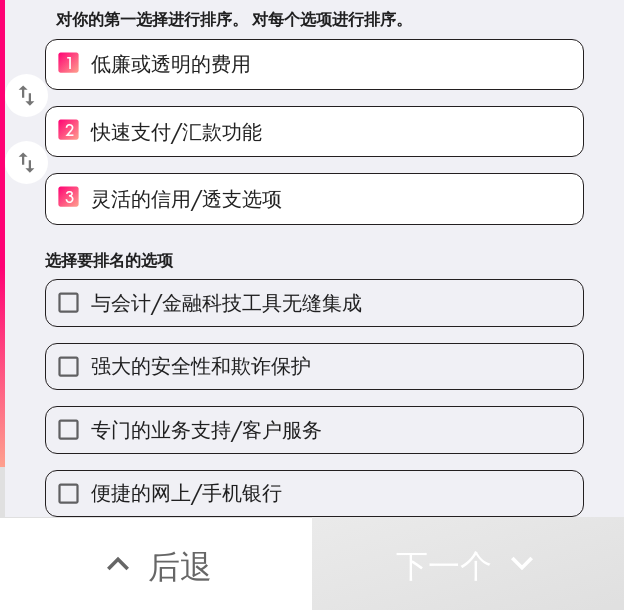 click on "强大的安全性和欺诈保护" at bounding box center (314, 366) 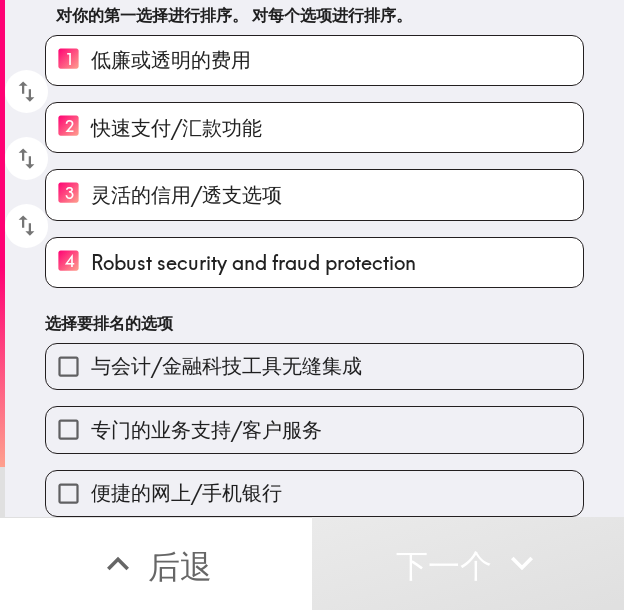 click on "专门的业务支持/客户服务" at bounding box center (314, 429) 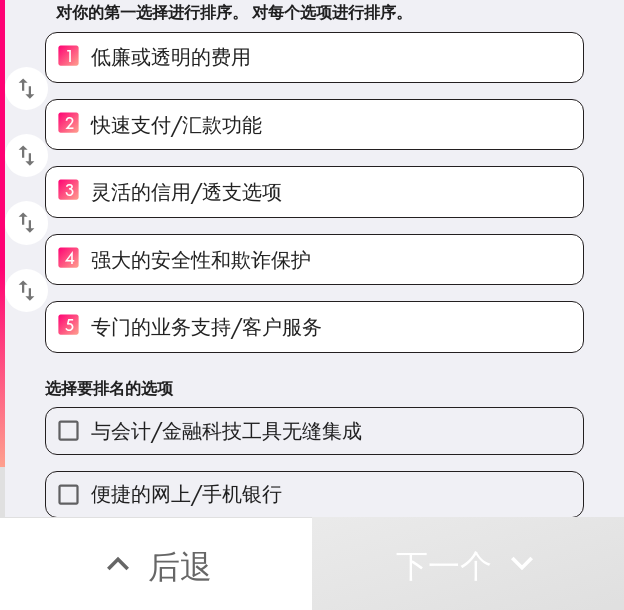 click on "便捷的网上/手机银行" at bounding box center (314, 494) 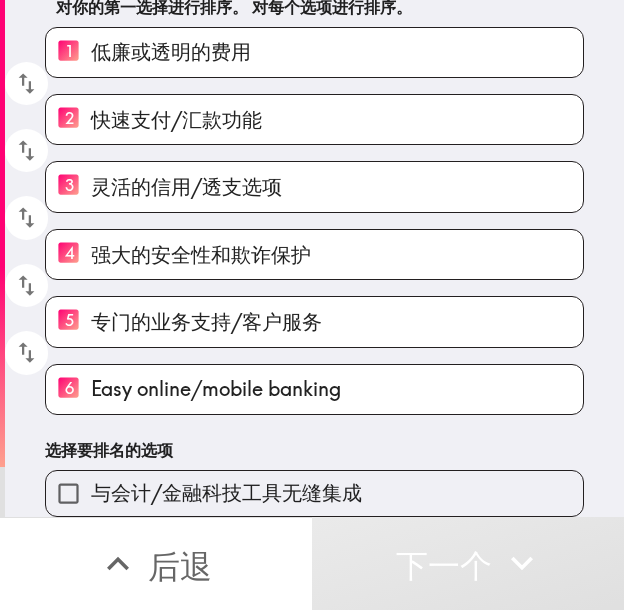 click on "与会计/金融科技工具无缝集成" at bounding box center [226, 492] 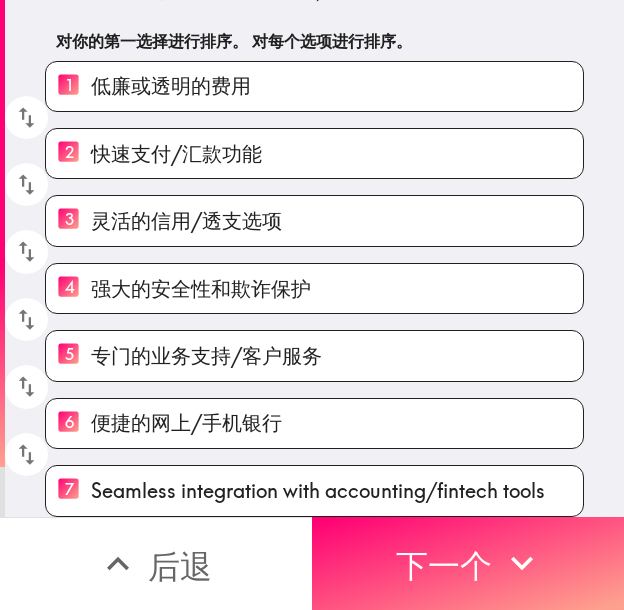 scroll, scrollTop: 94, scrollLeft: 0, axis: vertical 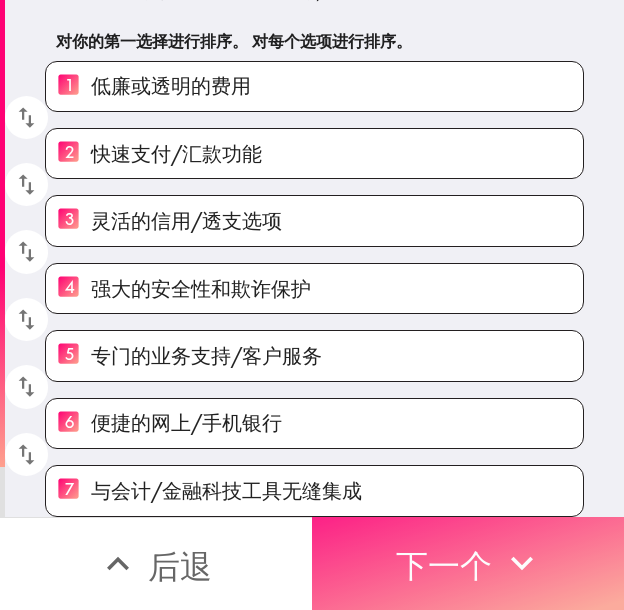 click on "下一个" at bounding box center (444, 566) 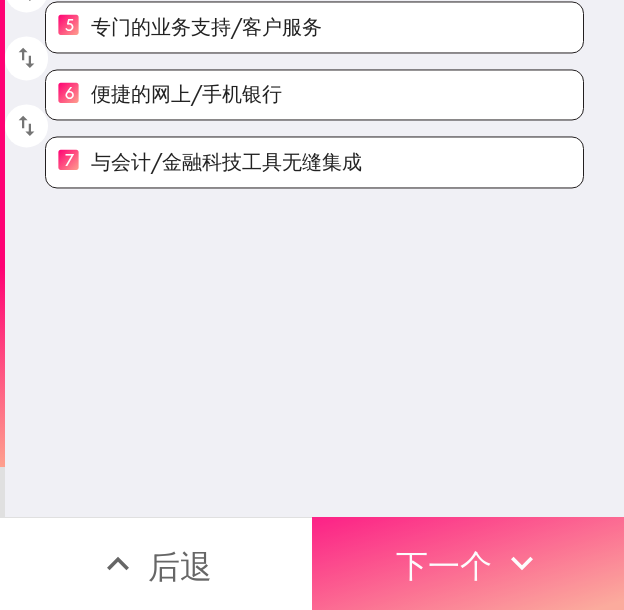 scroll, scrollTop: 0, scrollLeft: 0, axis: both 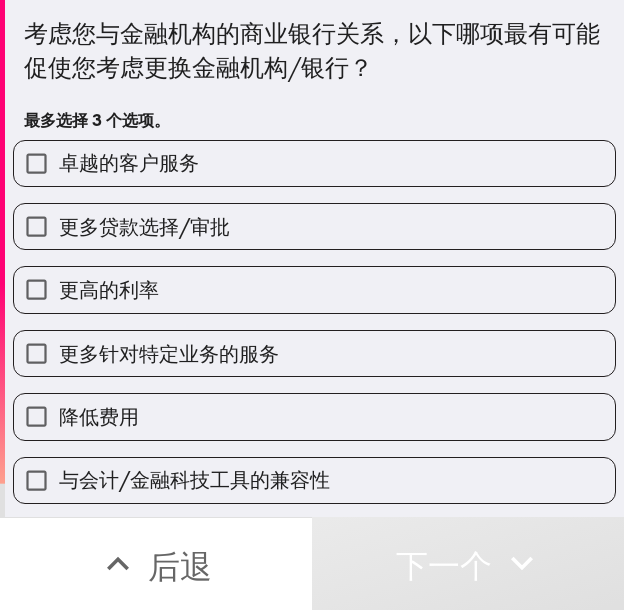 click on "卓越的客户服务" at bounding box center [314, 163] 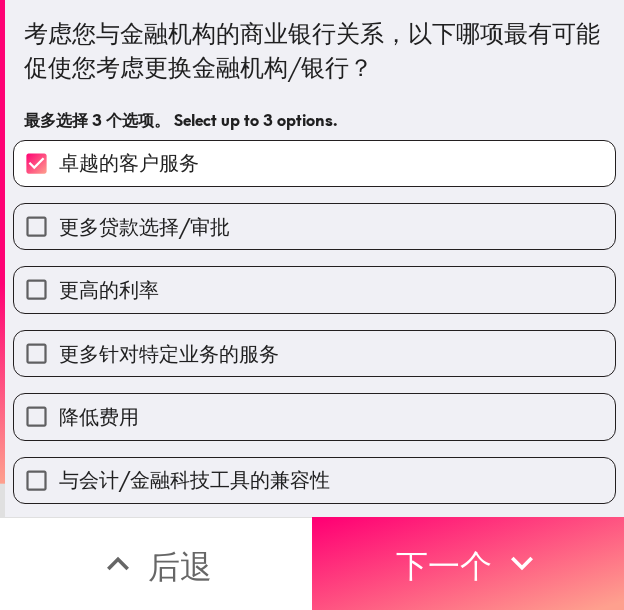 click on "更多针对特定业务的服务" at bounding box center [169, 353] 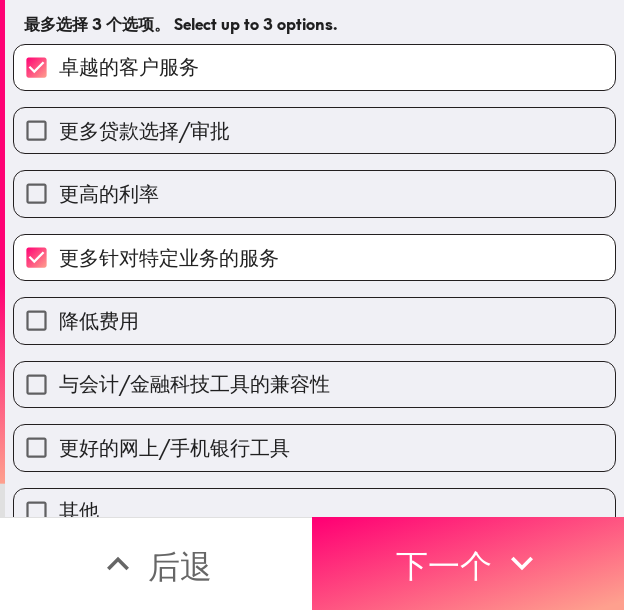 scroll, scrollTop: 129, scrollLeft: 0, axis: vertical 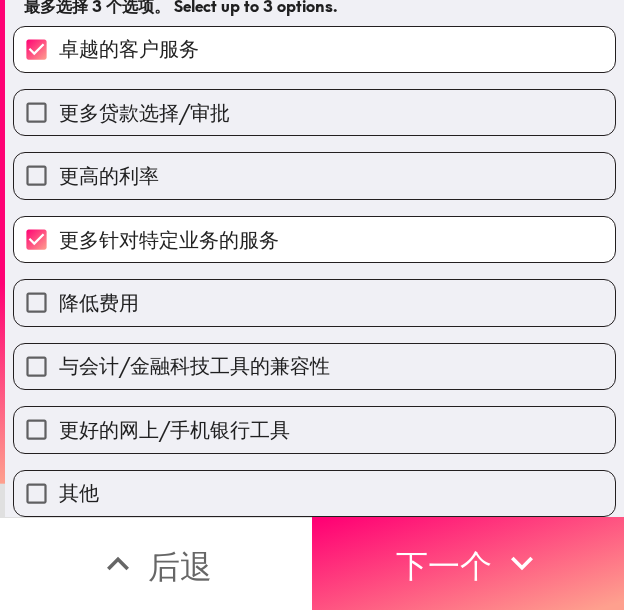 click on "与会计/金融科技工具的兼容性" at bounding box center [194, 365] 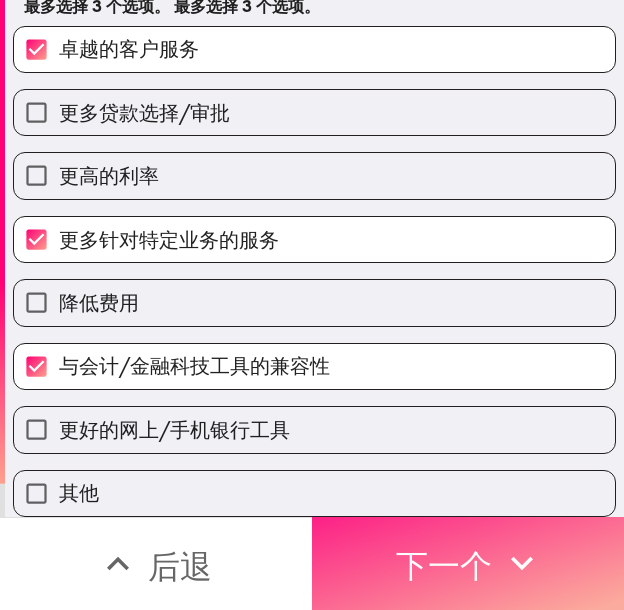 click on "下一个" at bounding box center (444, 563) 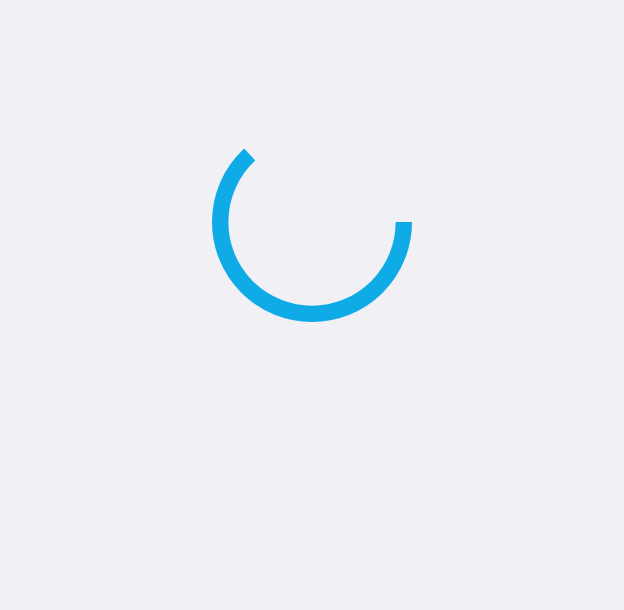 scroll, scrollTop: 0, scrollLeft: 0, axis: both 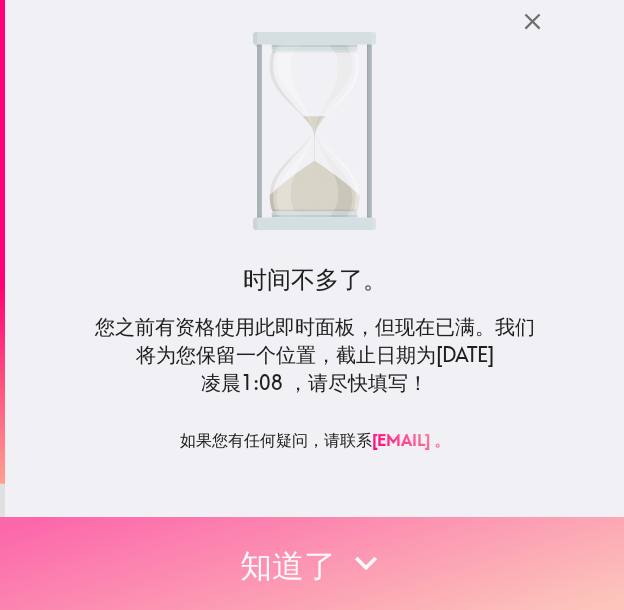 click 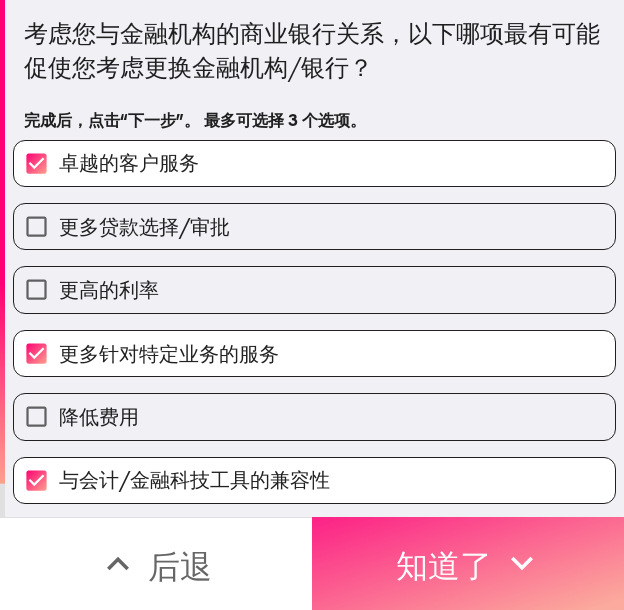 click on "知道了" at bounding box center [444, 566] 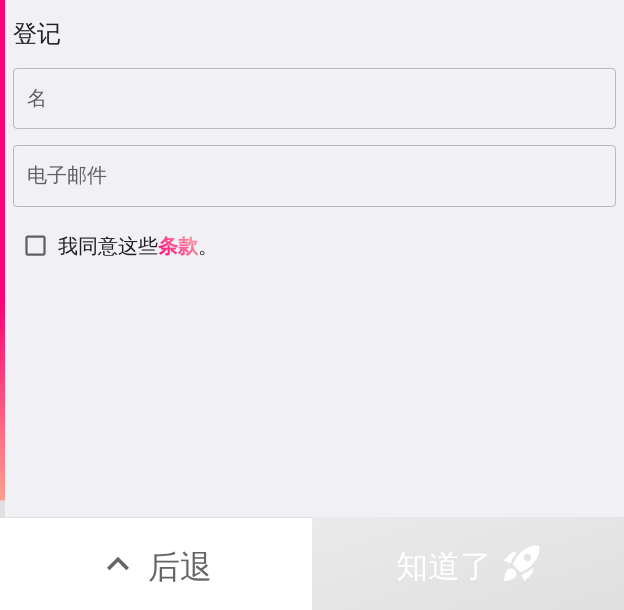 type 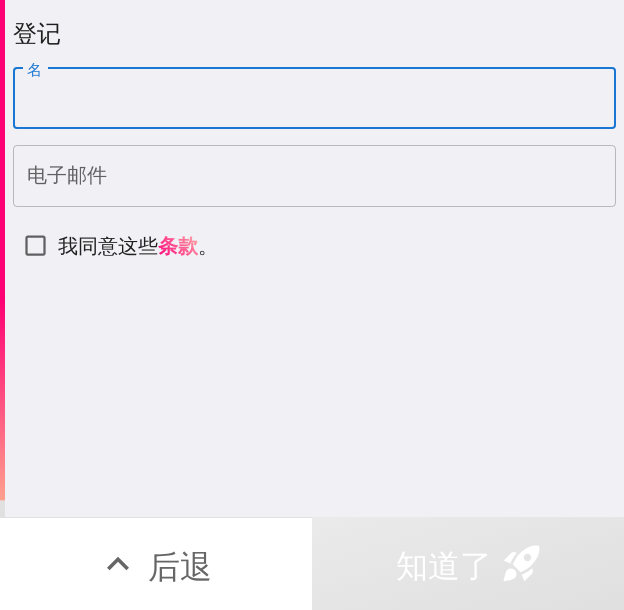 paste on "Kenneth" 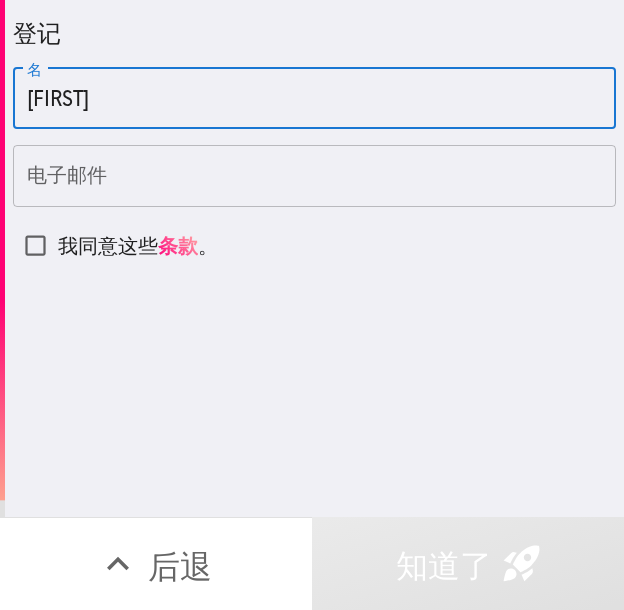 type on "Kenneth" 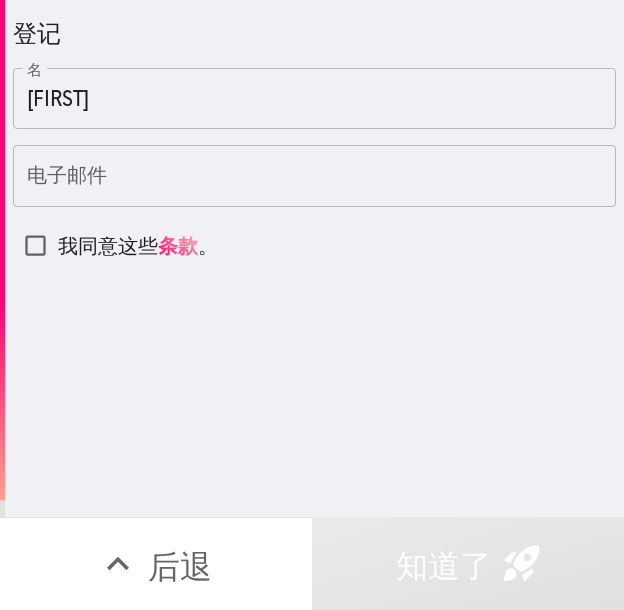 click on "电子邮件" at bounding box center (314, 176) 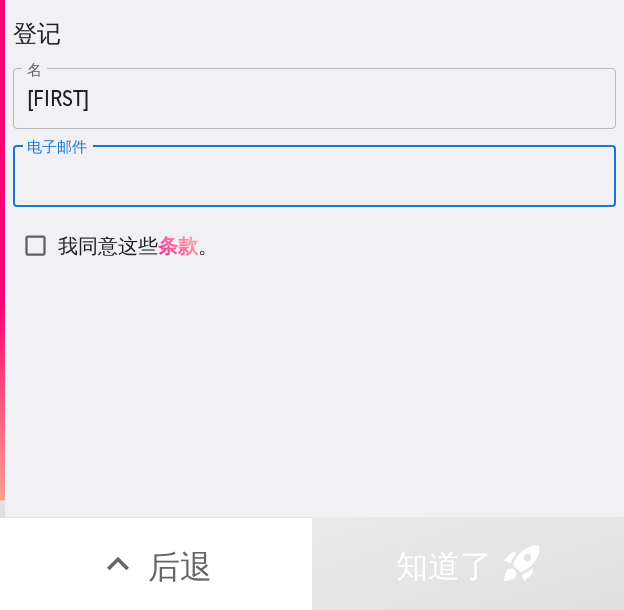 paste on "knnthbreland@gmail.com" 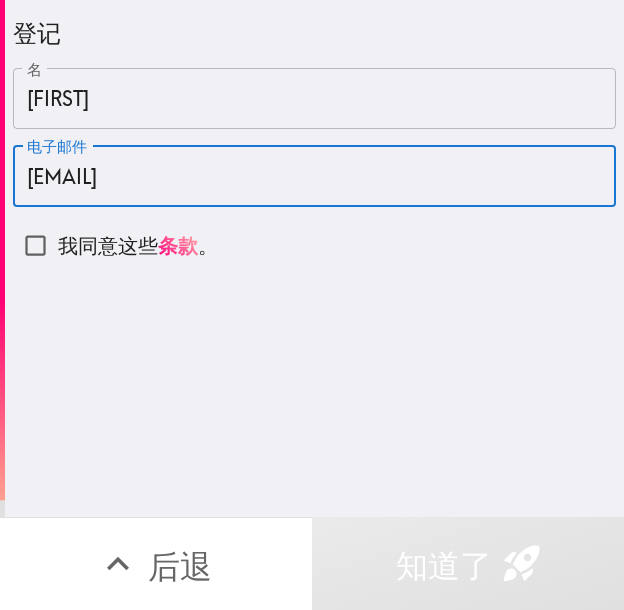 type on "knnthbreland@gmail.com" 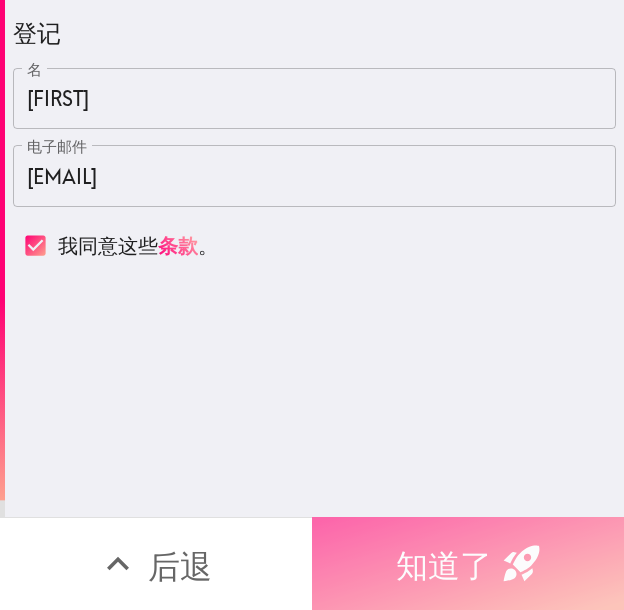 drag, startPoint x: 484, startPoint y: 538, endPoint x: 621, endPoint y: 473, distance: 151.63773 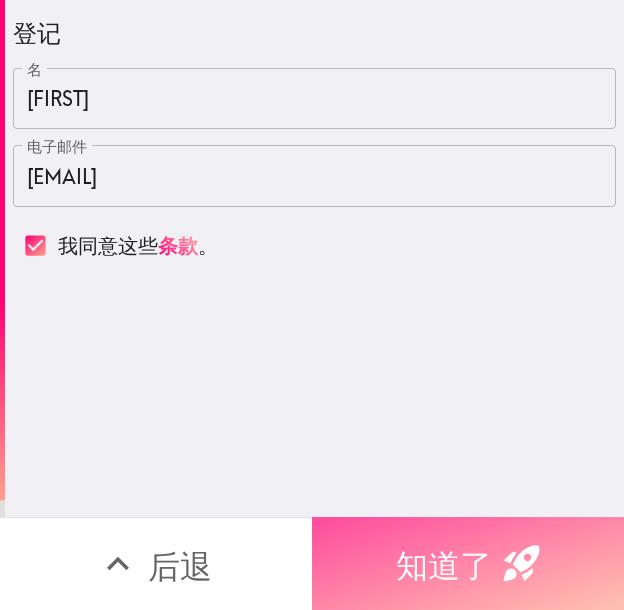 click on "知道了" at bounding box center [468, 563] 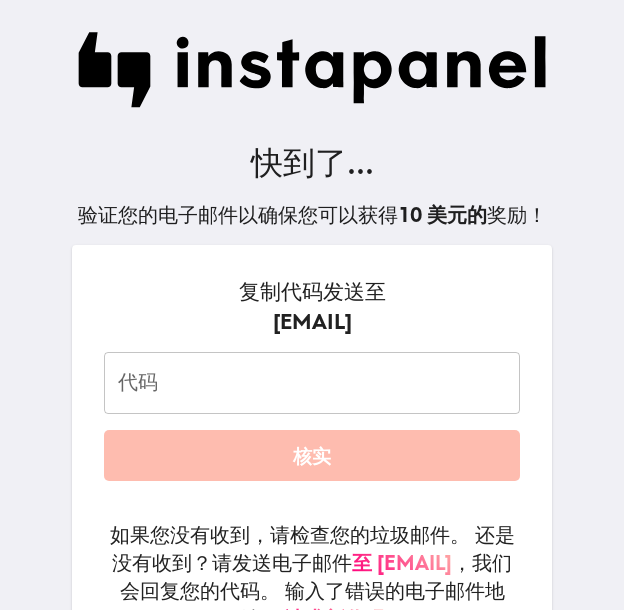click on "代码" at bounding box center [312, 383] 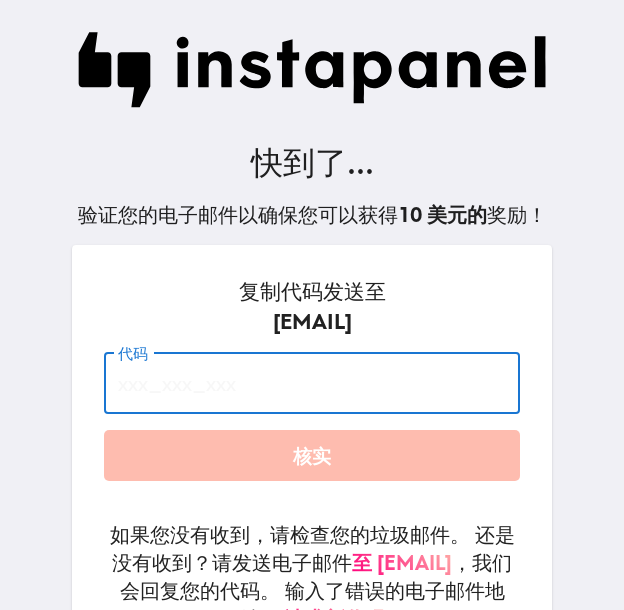 paste on "BpF_BAR_LTB" 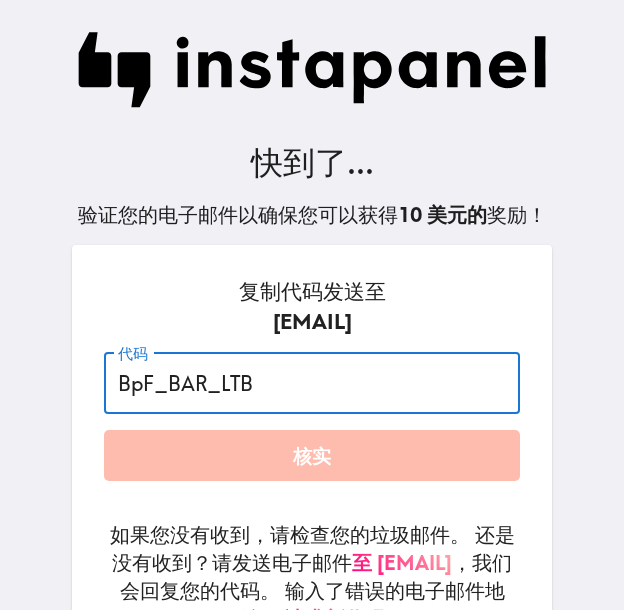 type on "BpF_BAR_LTB" 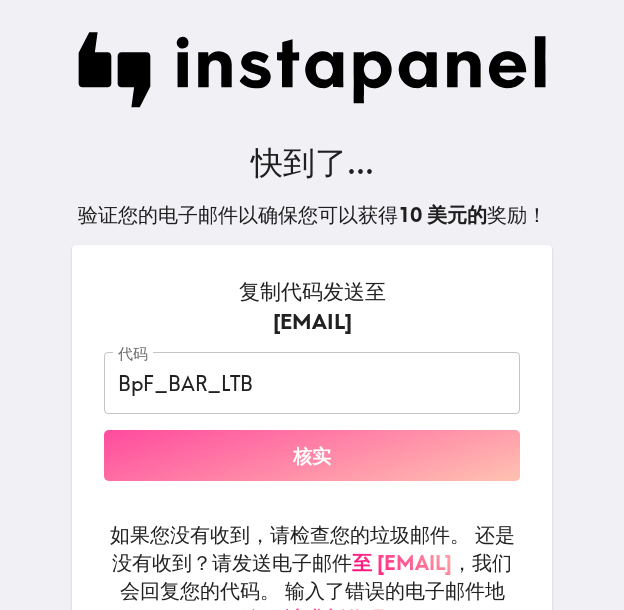 click on "核实" at bounding box center [312, 455] 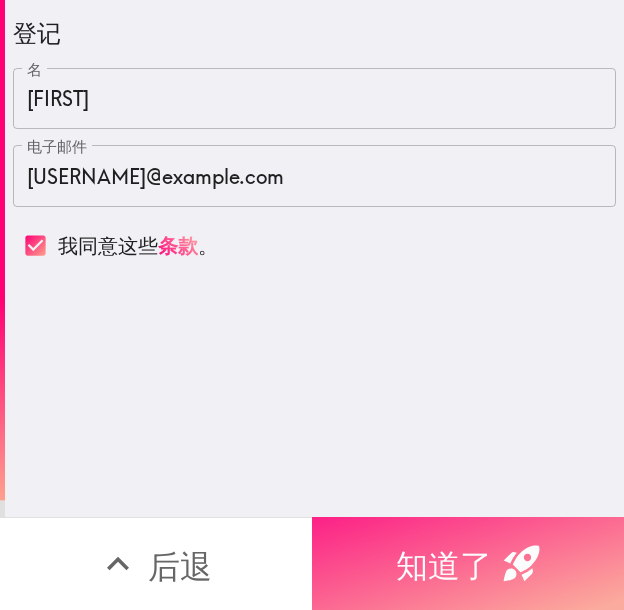 scroll, scrollTop: 0, scrollLeft: 0, axis: both 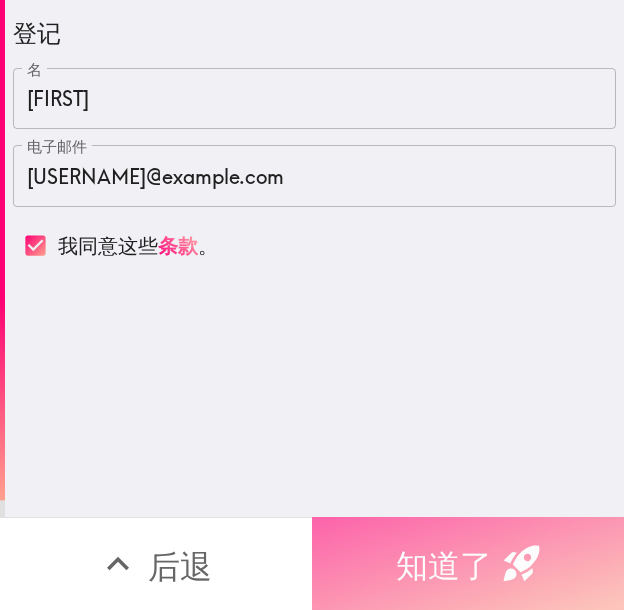 click on "知道了" at bounding box center [444, 566] 